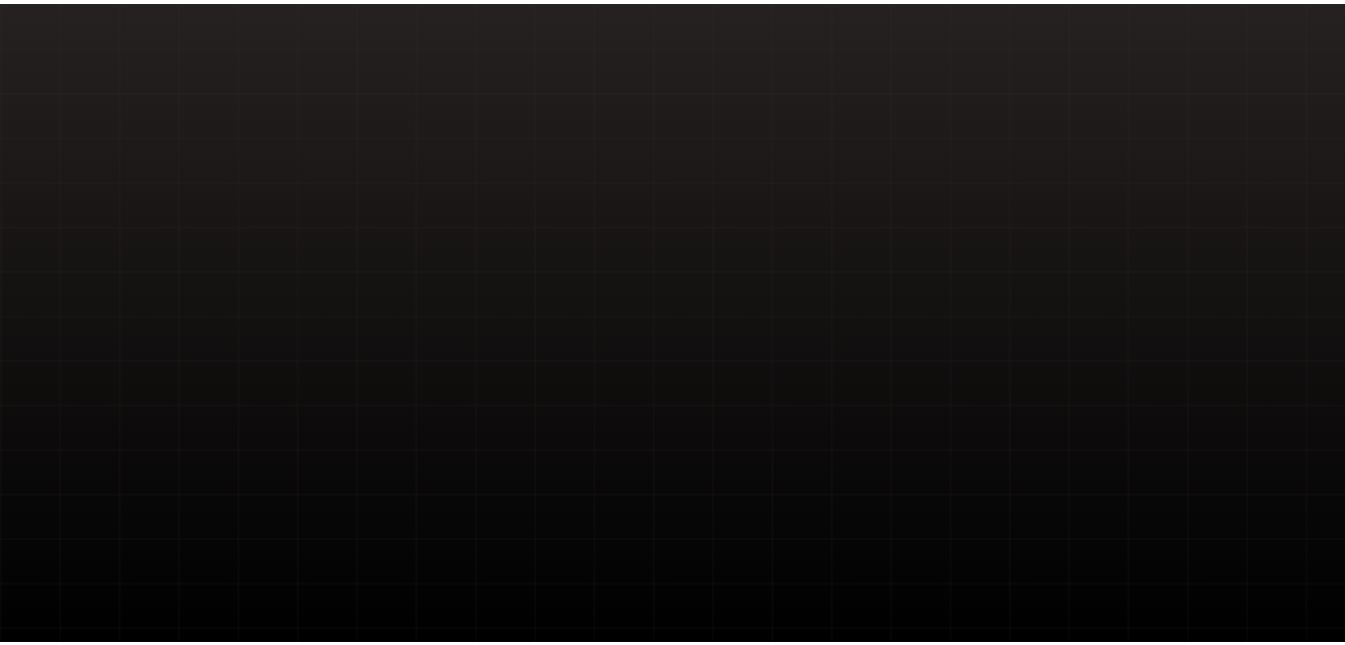 scroll, scrollTop: 0, scrollLeft: 0, axis: both 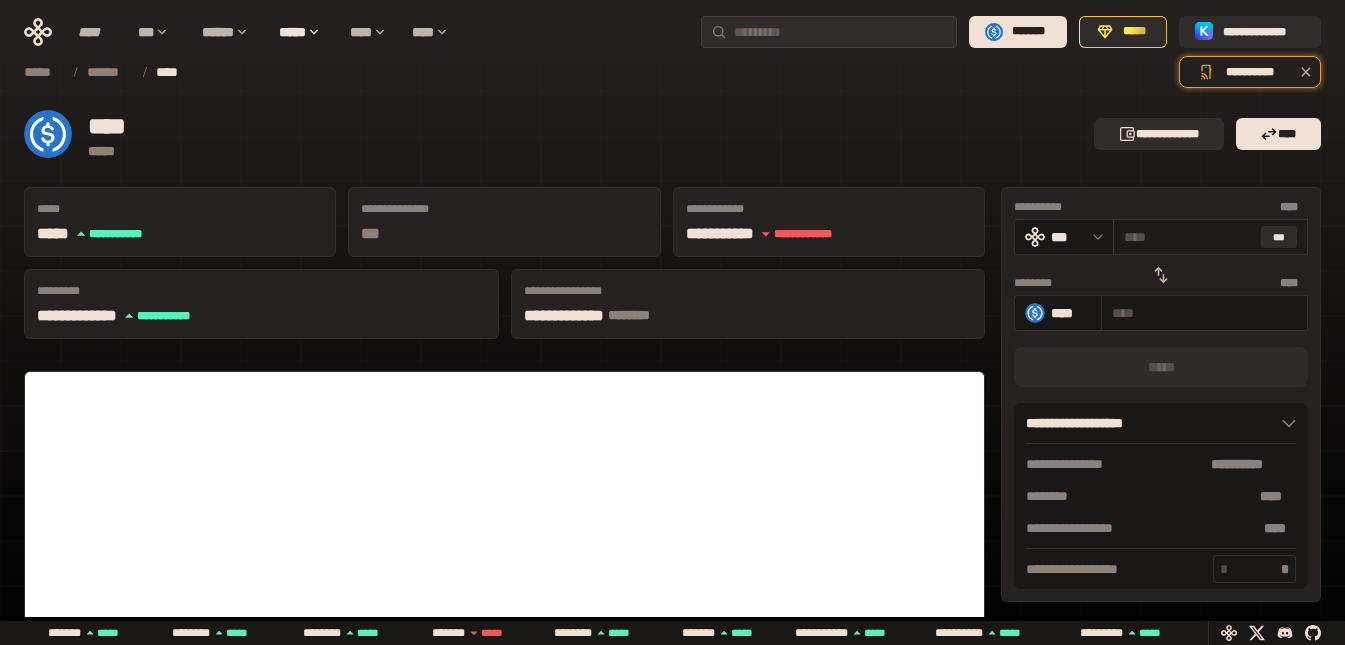 click at bounding box center (1188, 237) 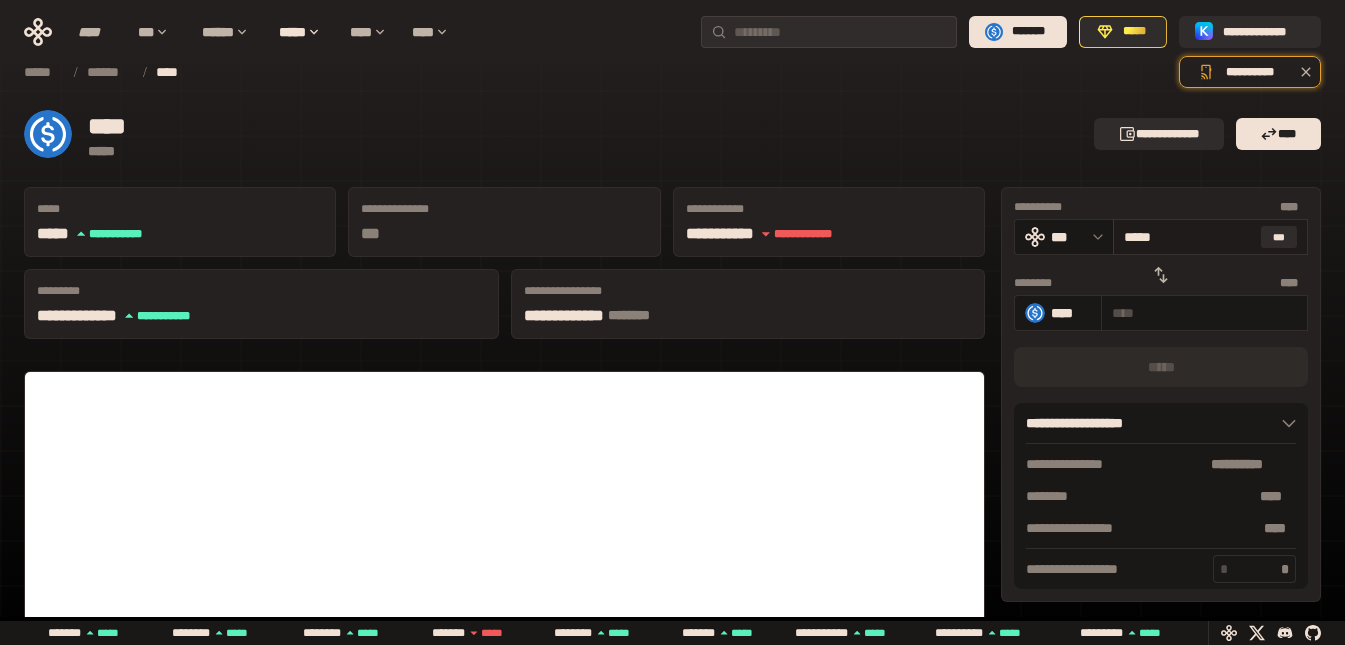 type on "********" 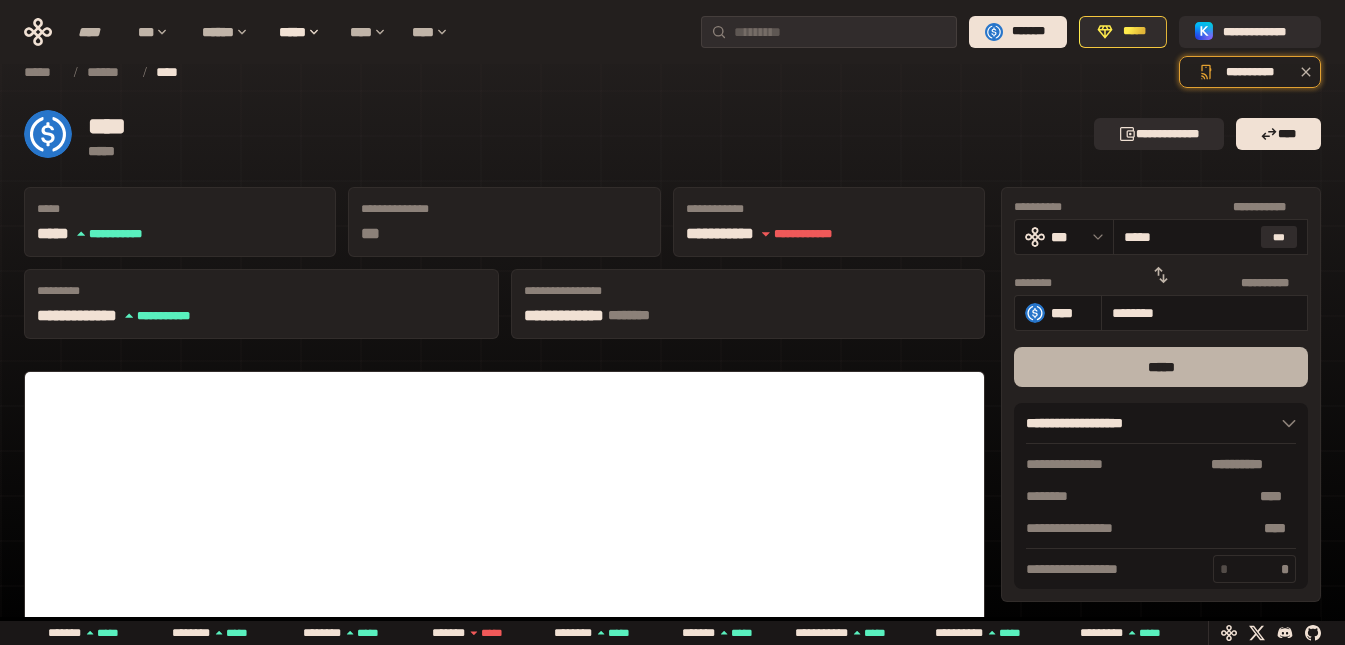 type on "*****" 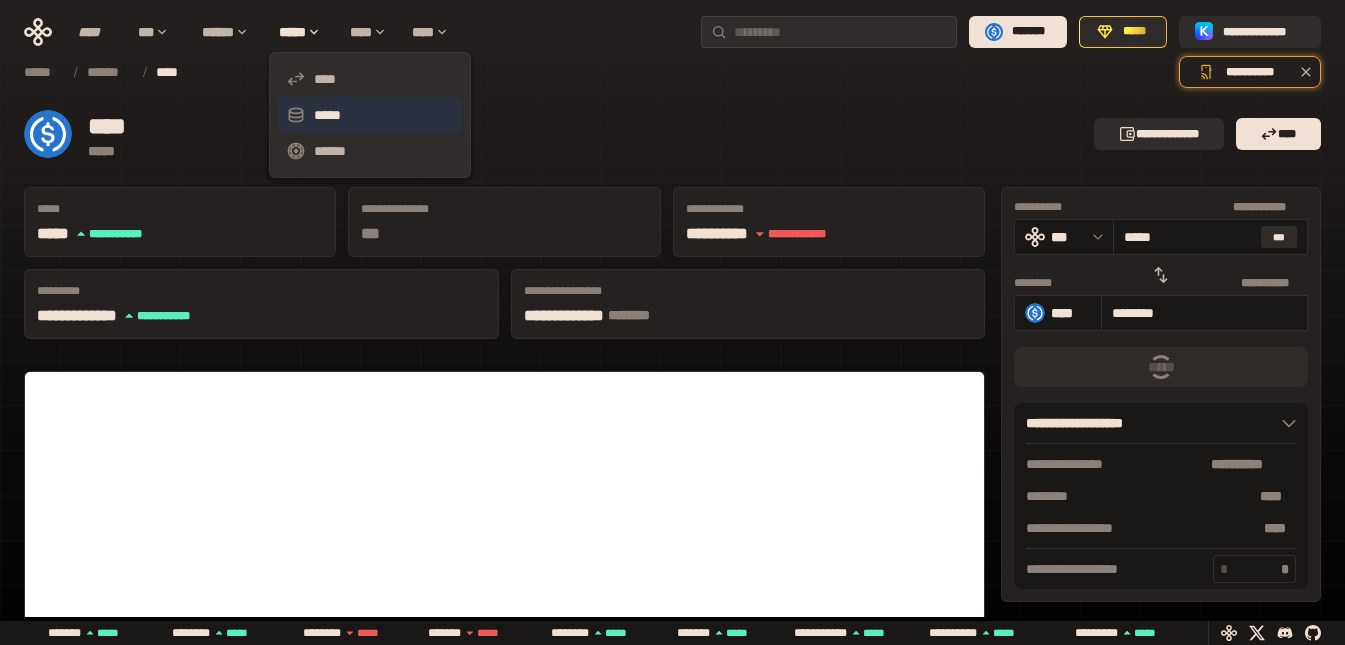 click on "*****" at bounding box center (370, 115) 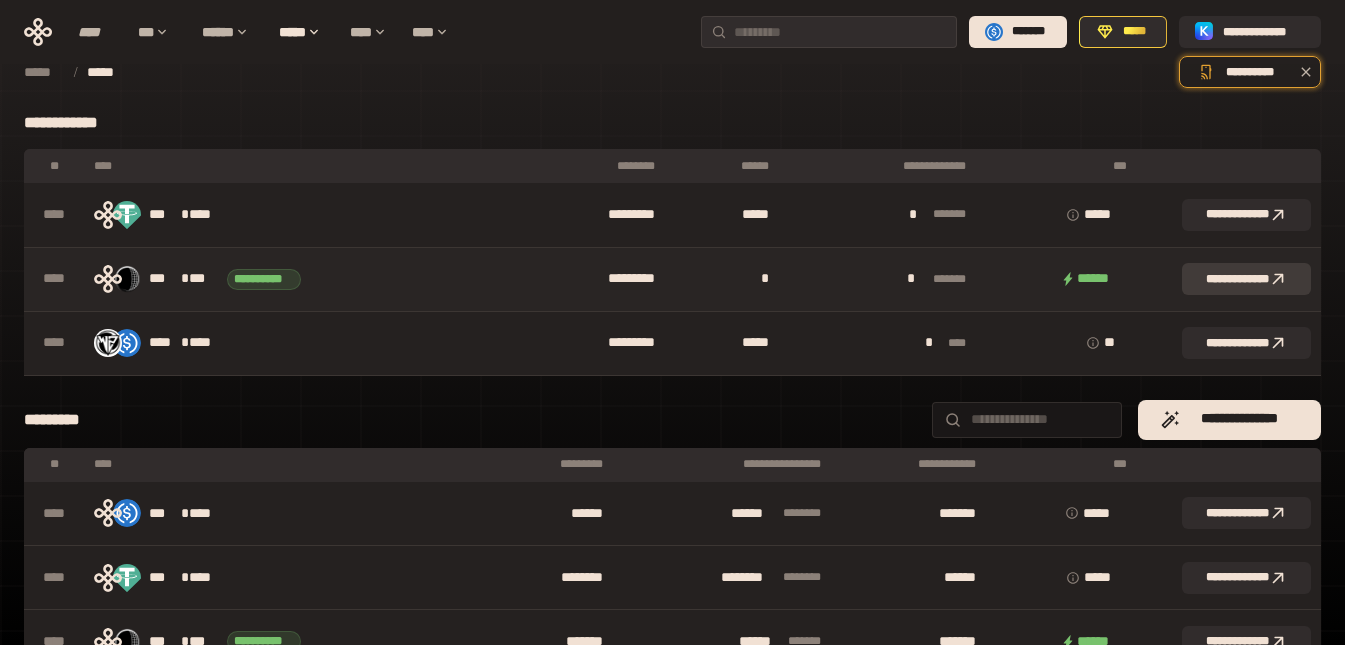 click on "**********" at bounding box center [1246, 279] 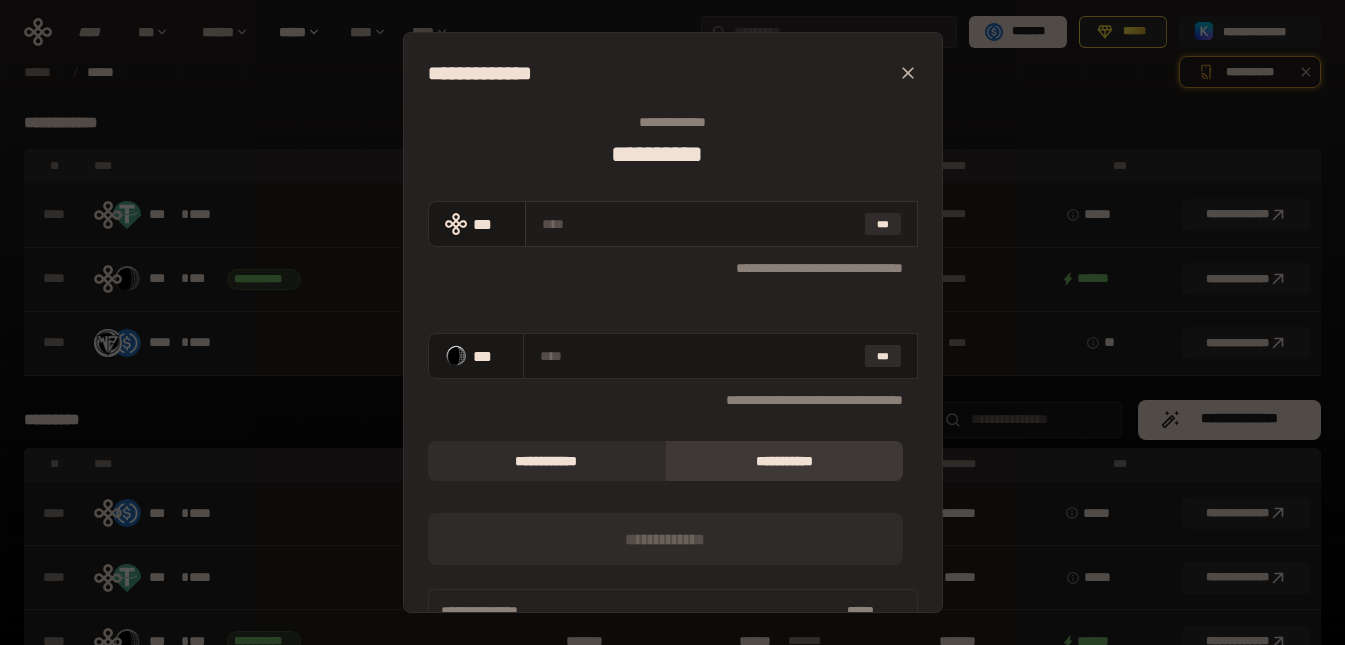 click at bounding box center [699, 224] 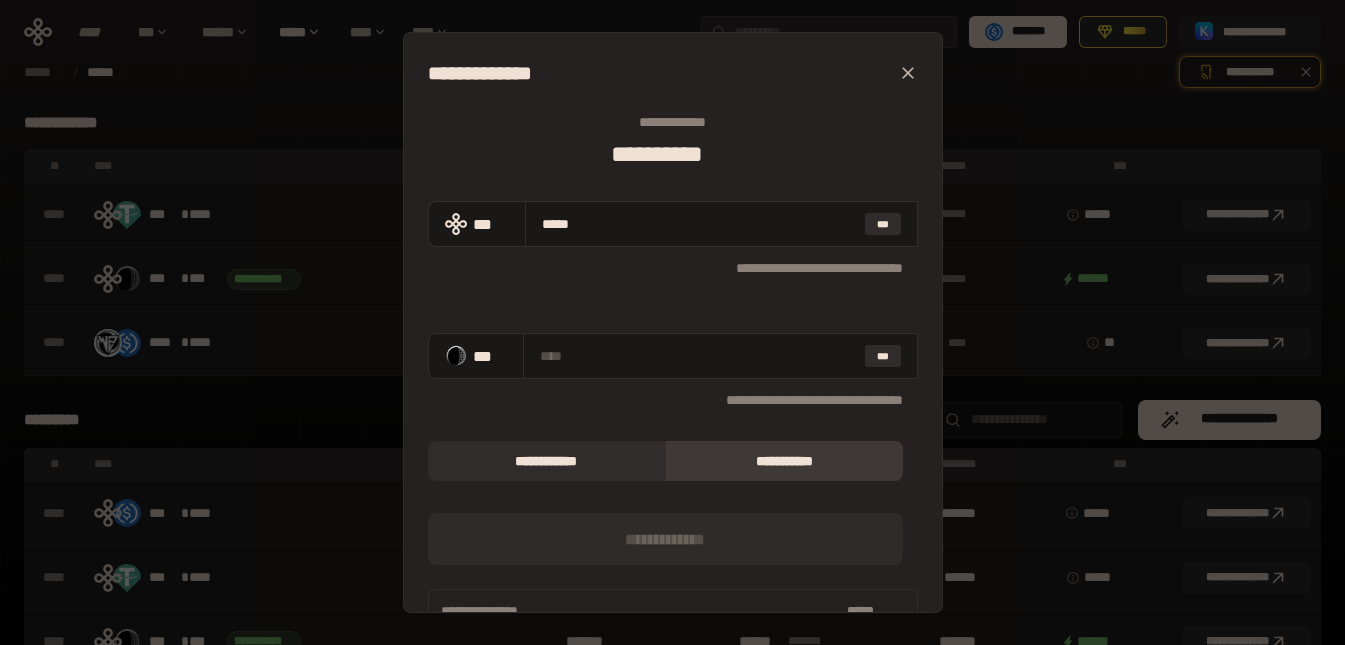type on "**********" 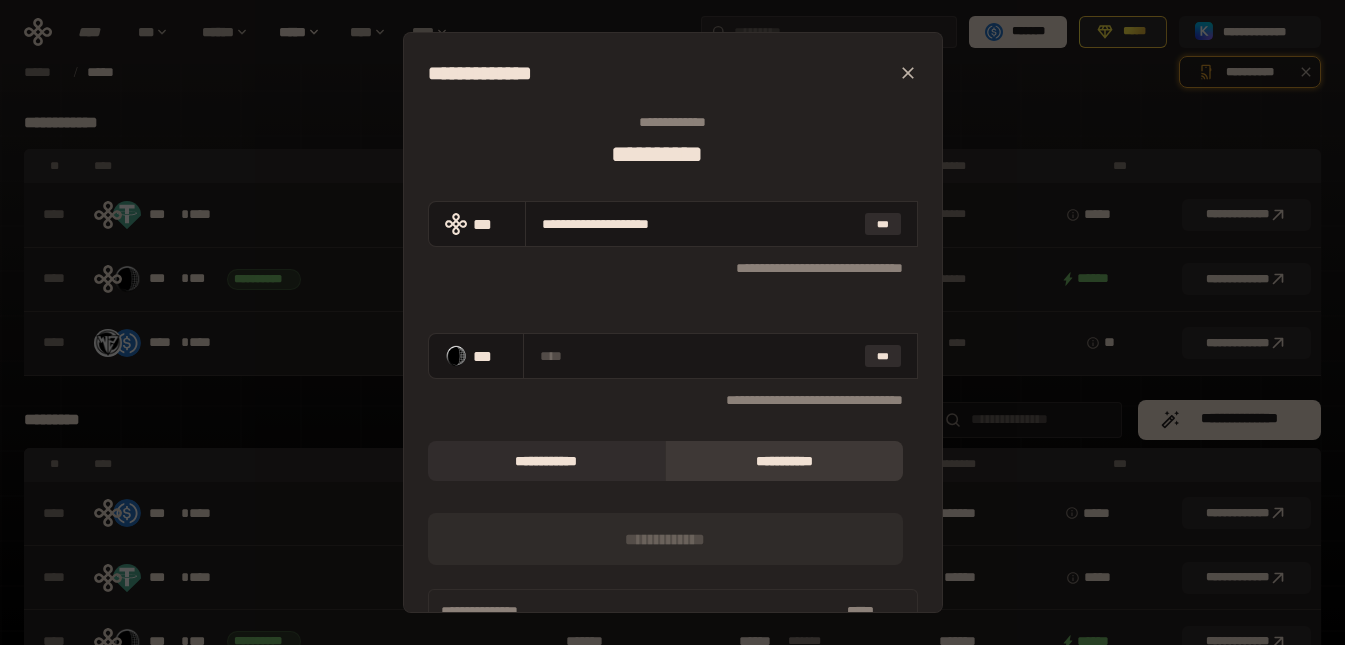 type on "**********" 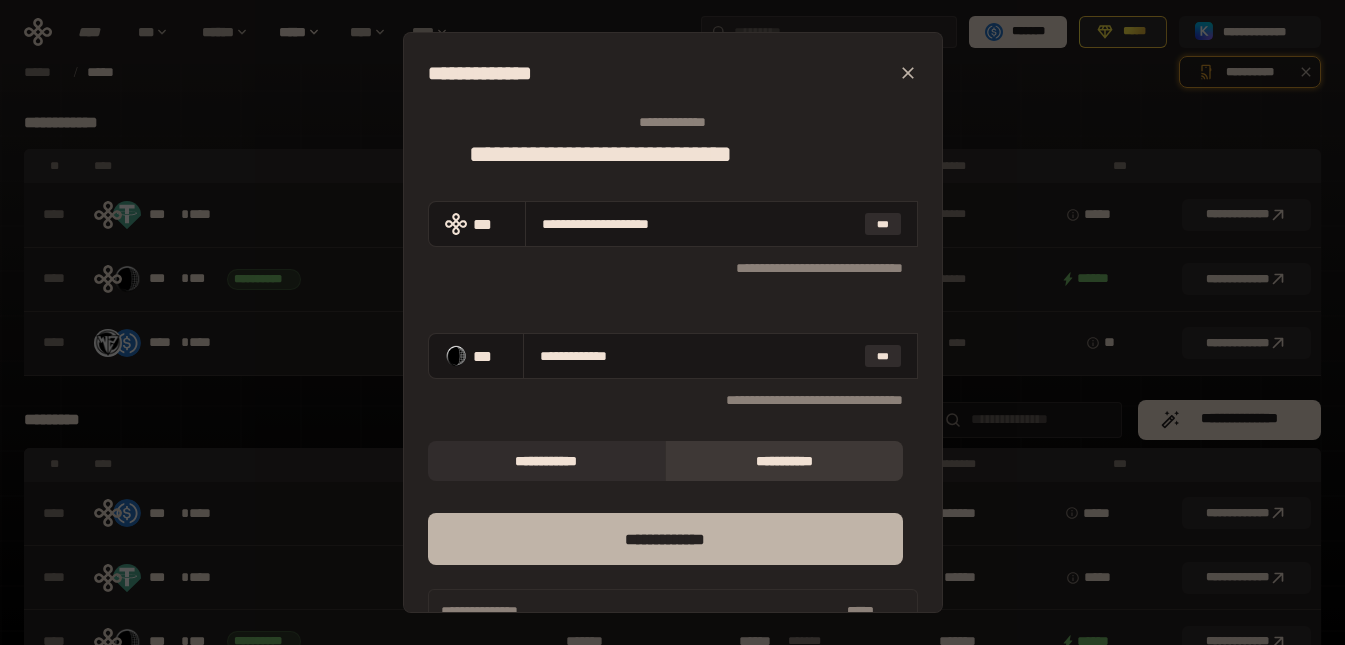 type on "**********" 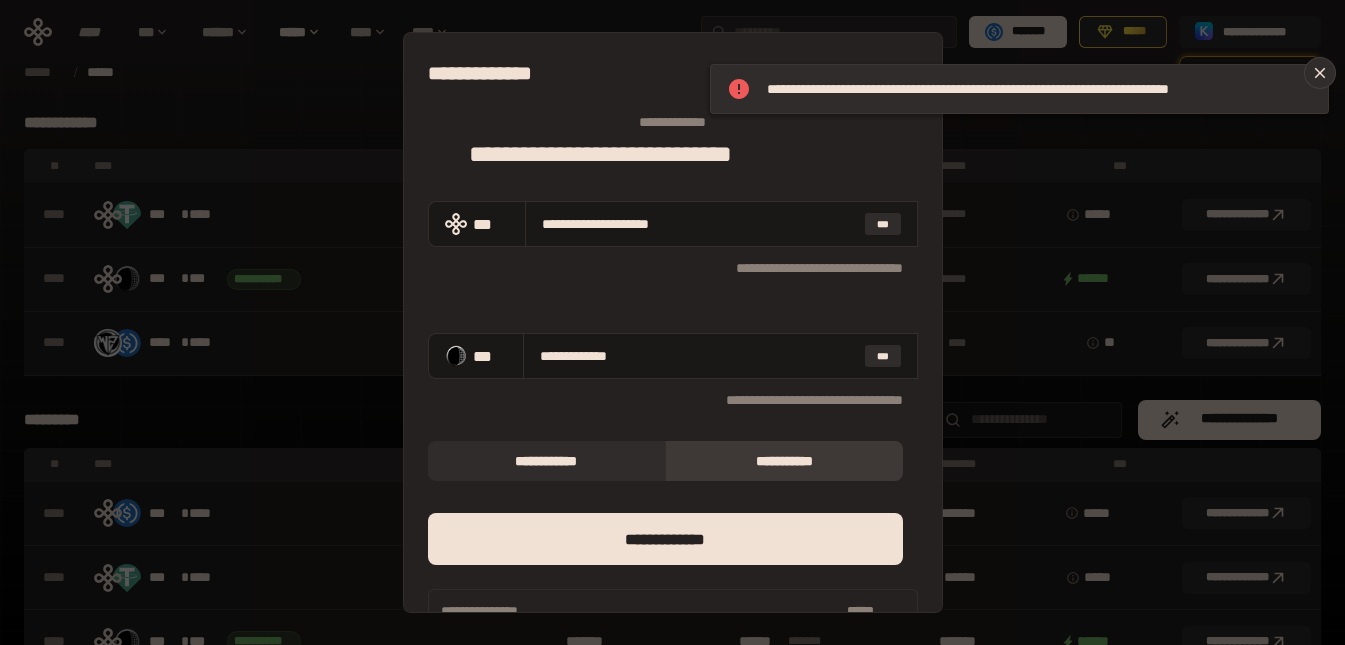 click on "*** [FIRST] [LAST] [STREET] [CITY], [STATE] [ZIP] *** [PHONE] *** [EMAIL] *** [SSN] *** [DLN] *** [PASSPORT] *** [CC] *** [BDATE] *** [AGE] ***" at bounding box center [672, 322] 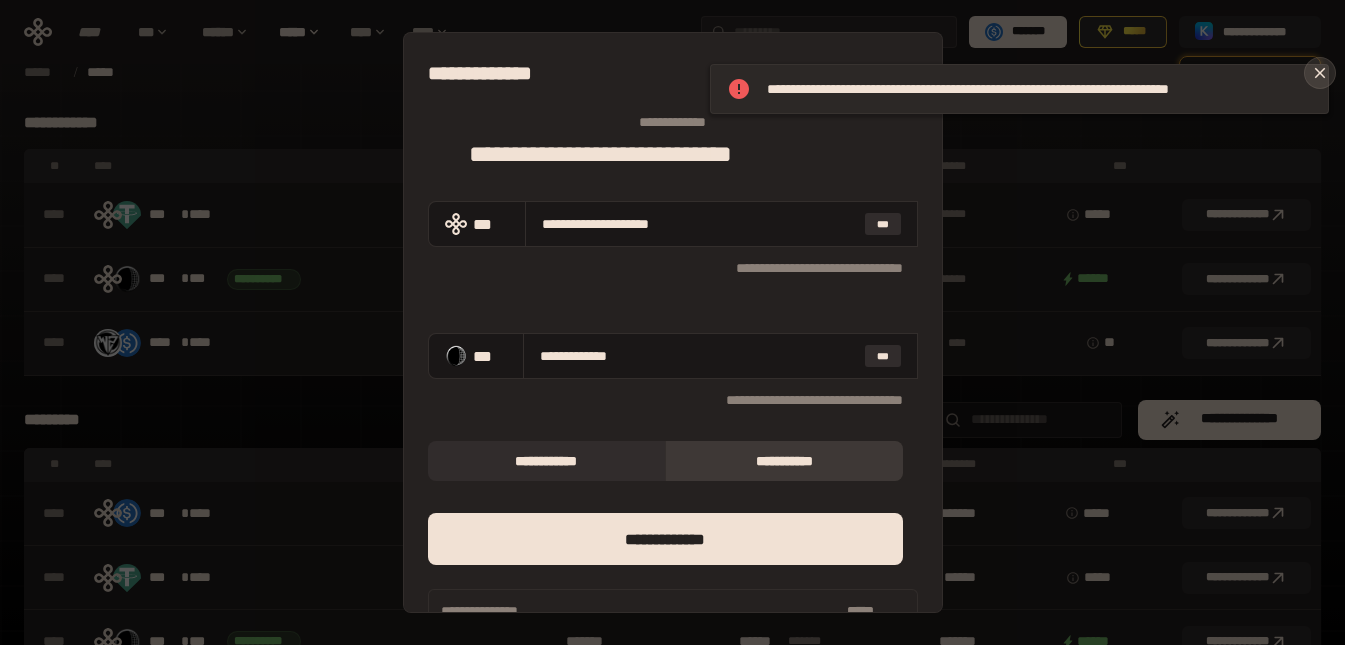 click 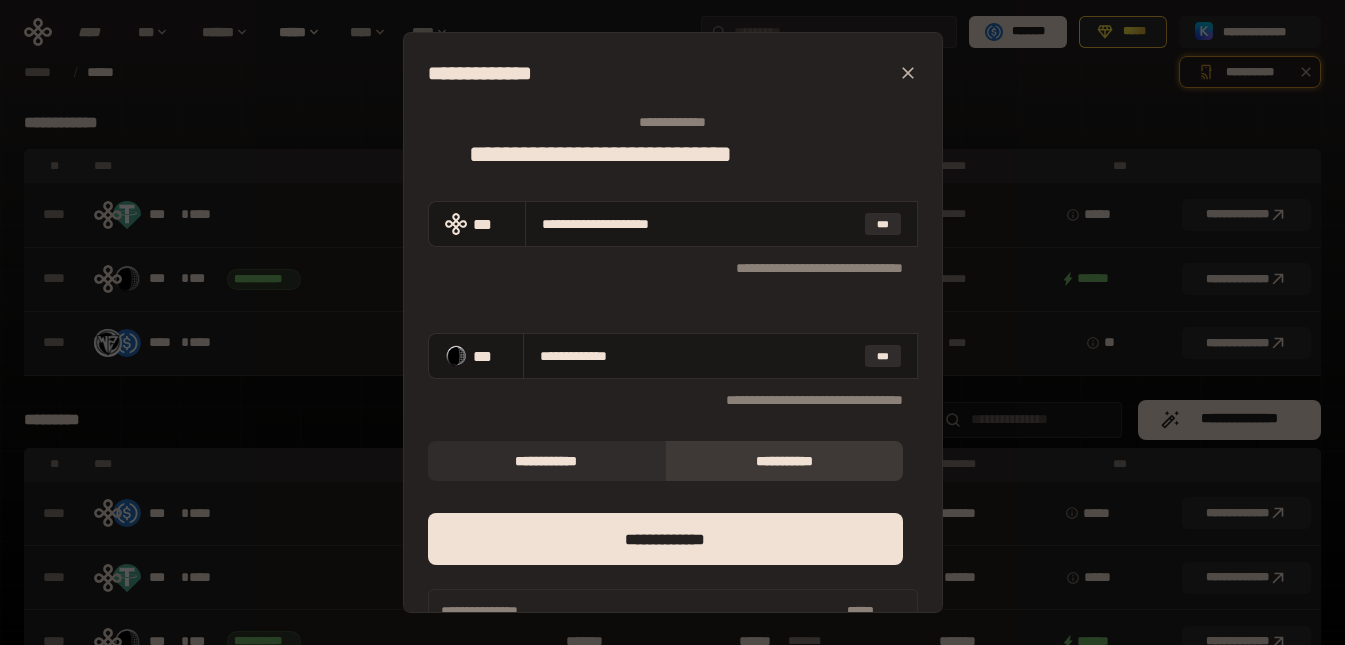 click 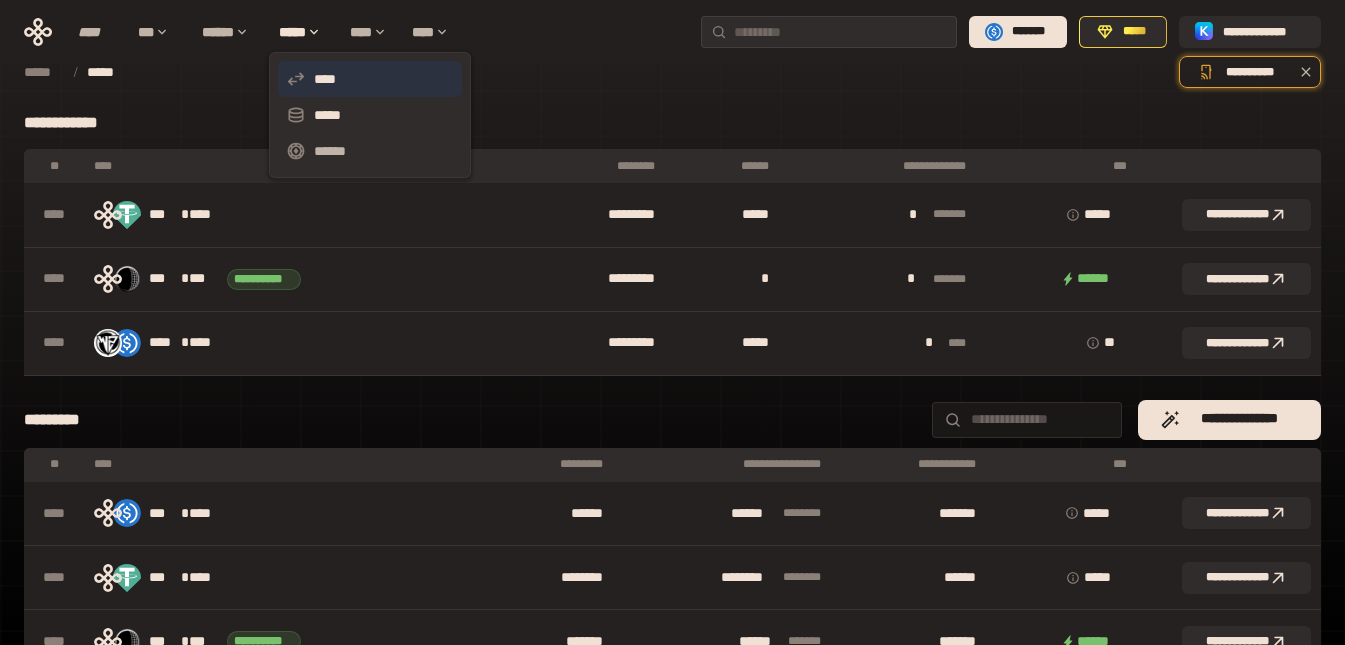 click on "****" at bounding box center (370, 79) 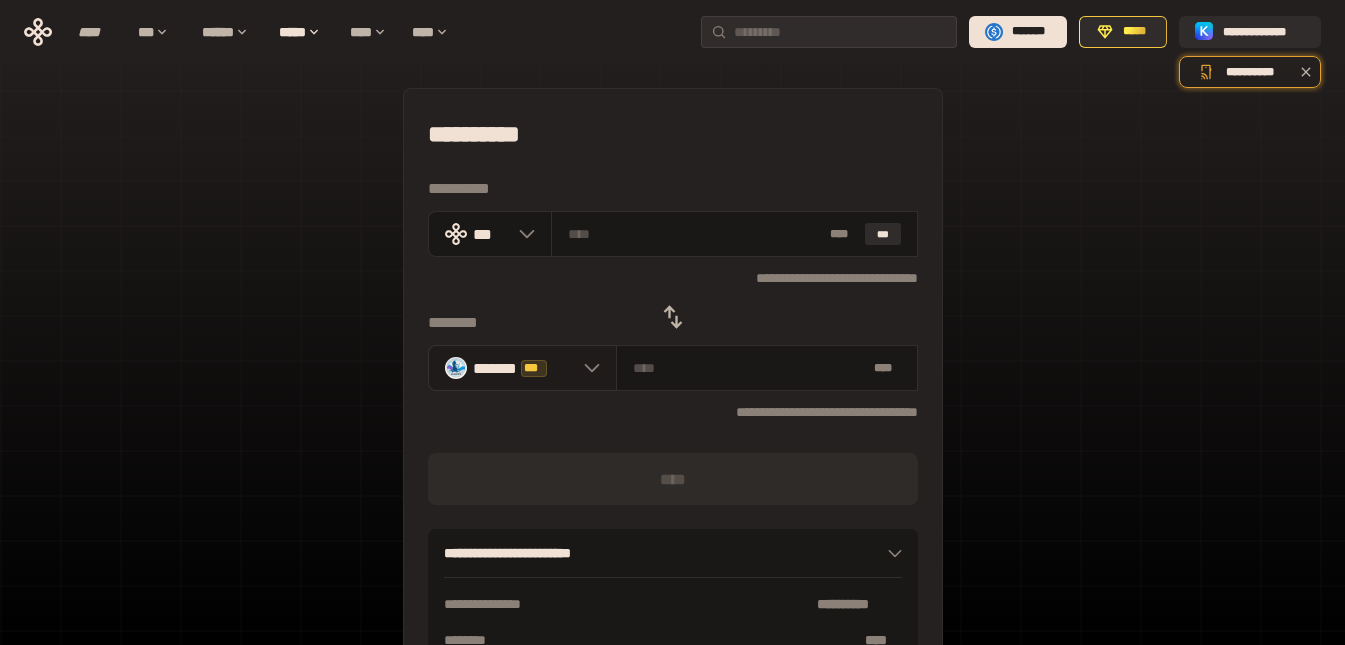 click on "*******   ***" at bounding box center (522, 368) 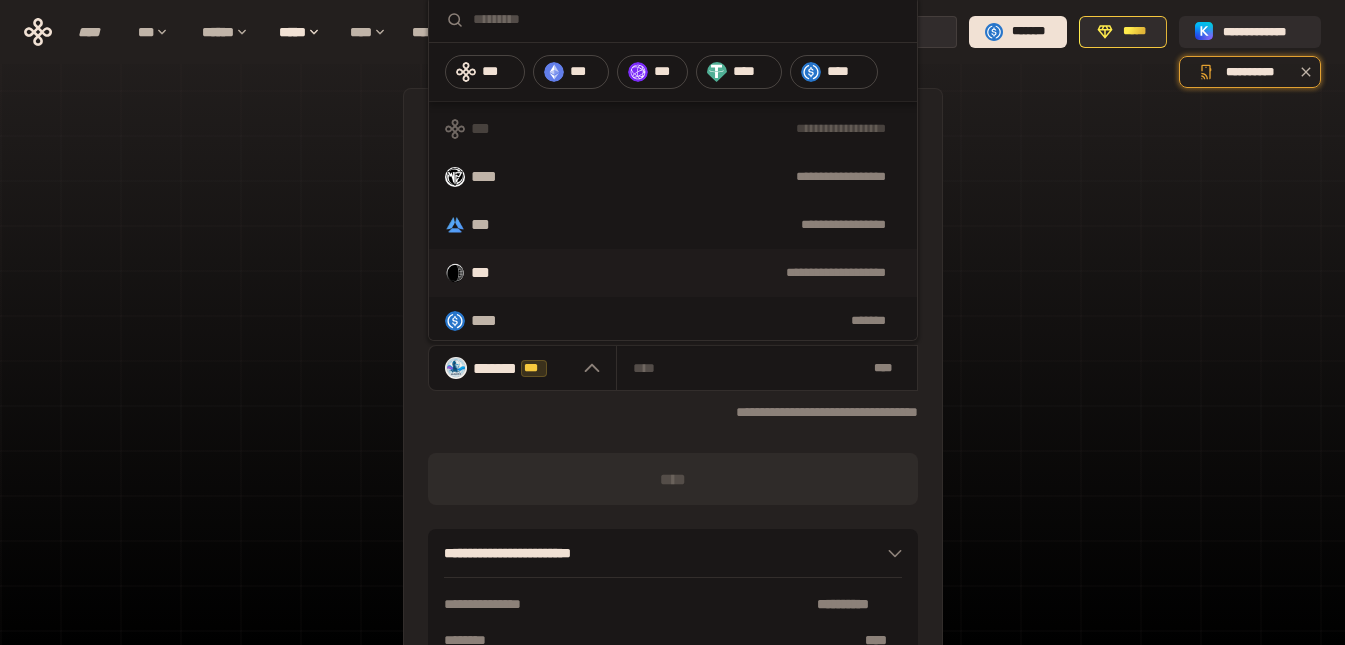 scroll, scrollTop: 200, scrollLeft: 0, axis: vertical 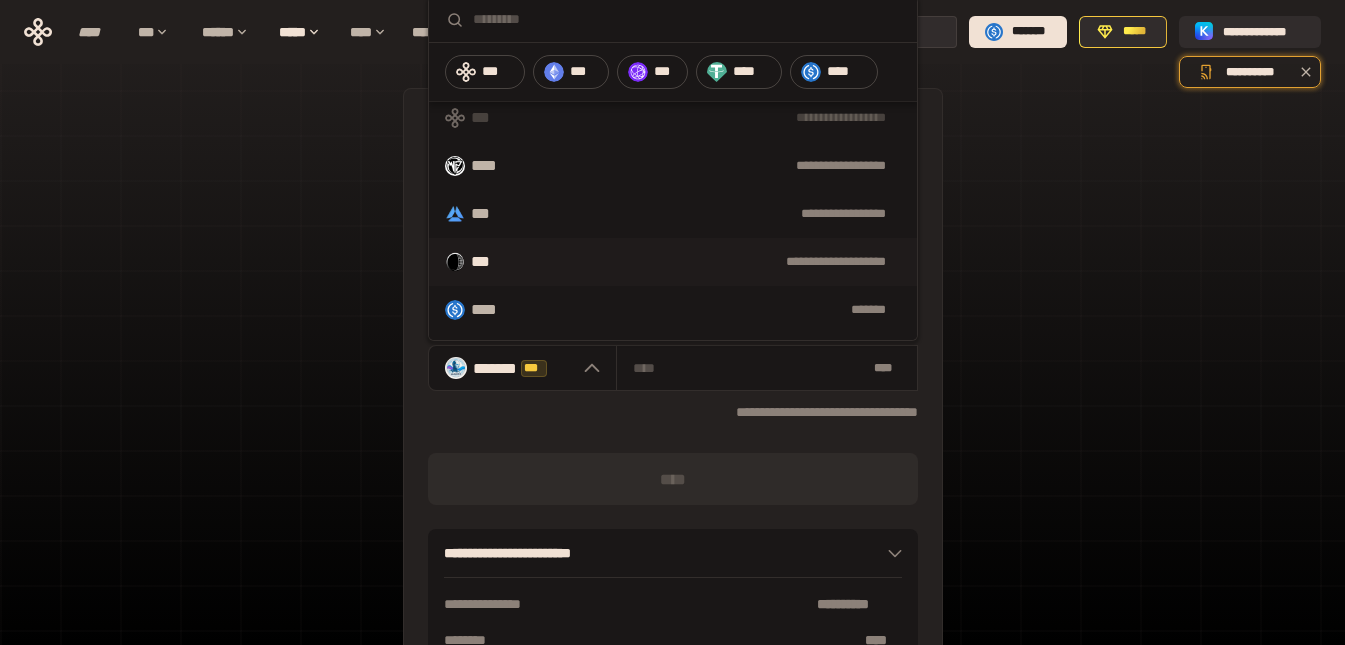 click on "**********" at bounding box center (673, 262) 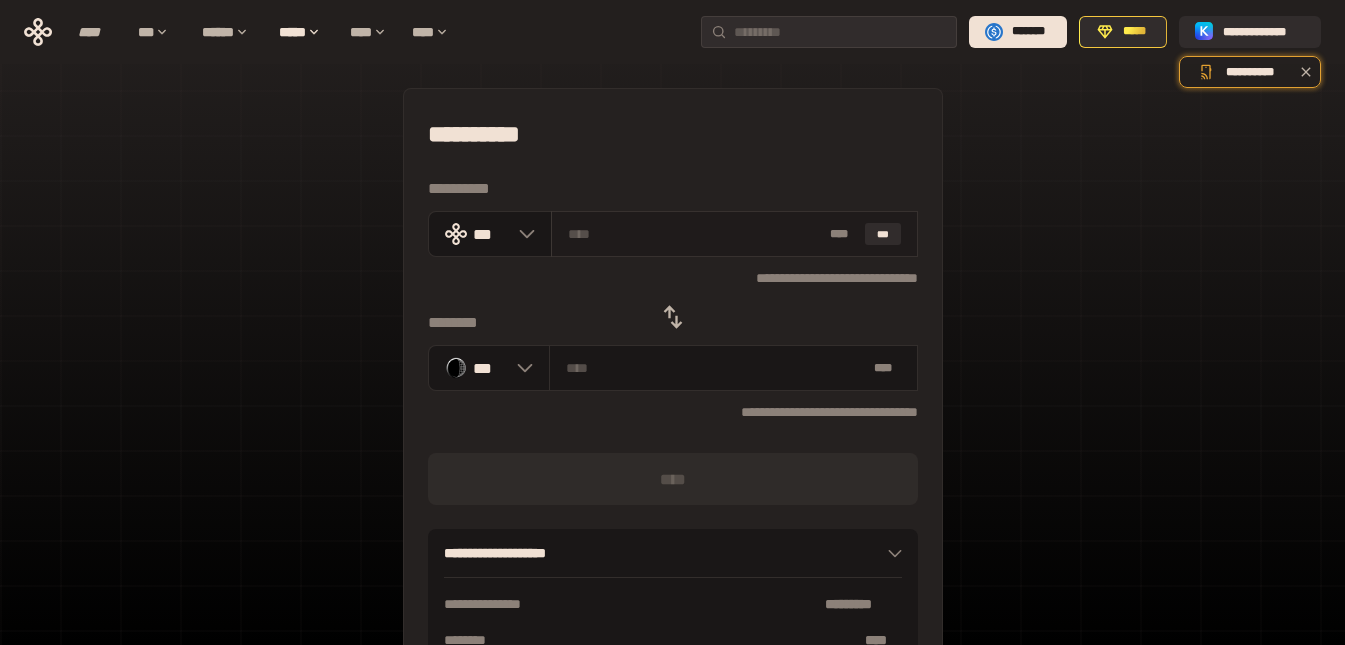 click at bounding box center [695, 234] 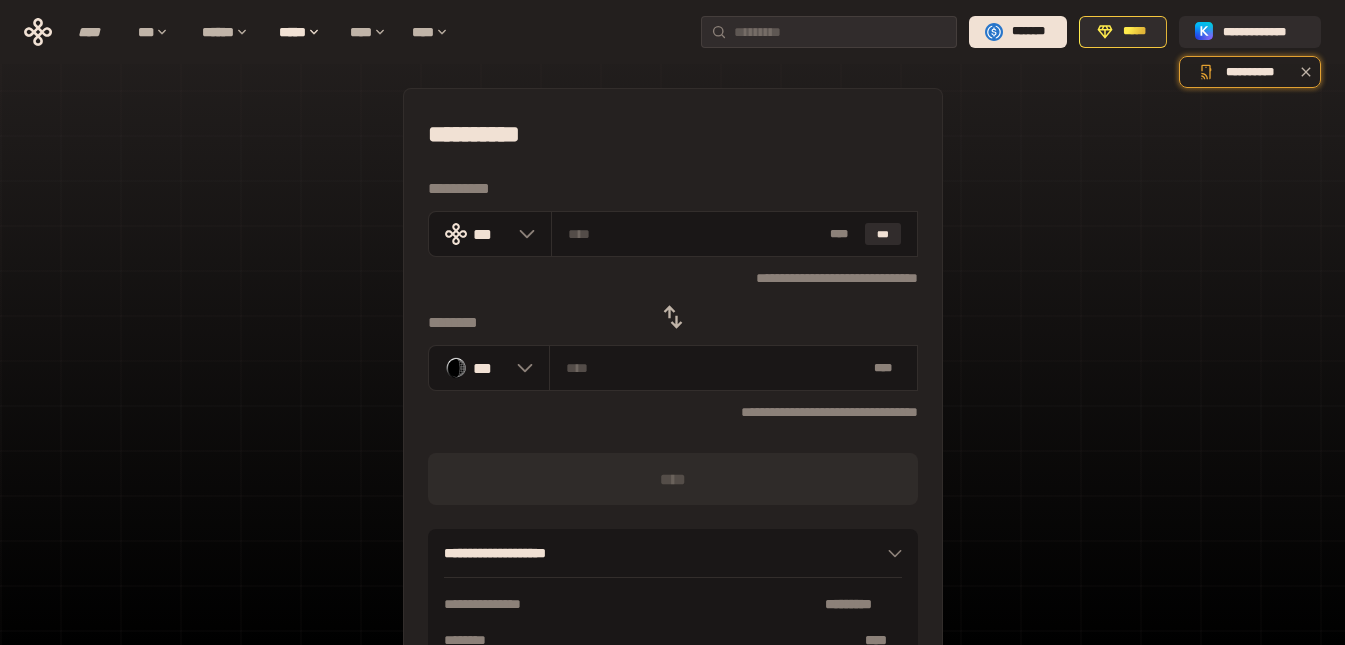 type on "*****" 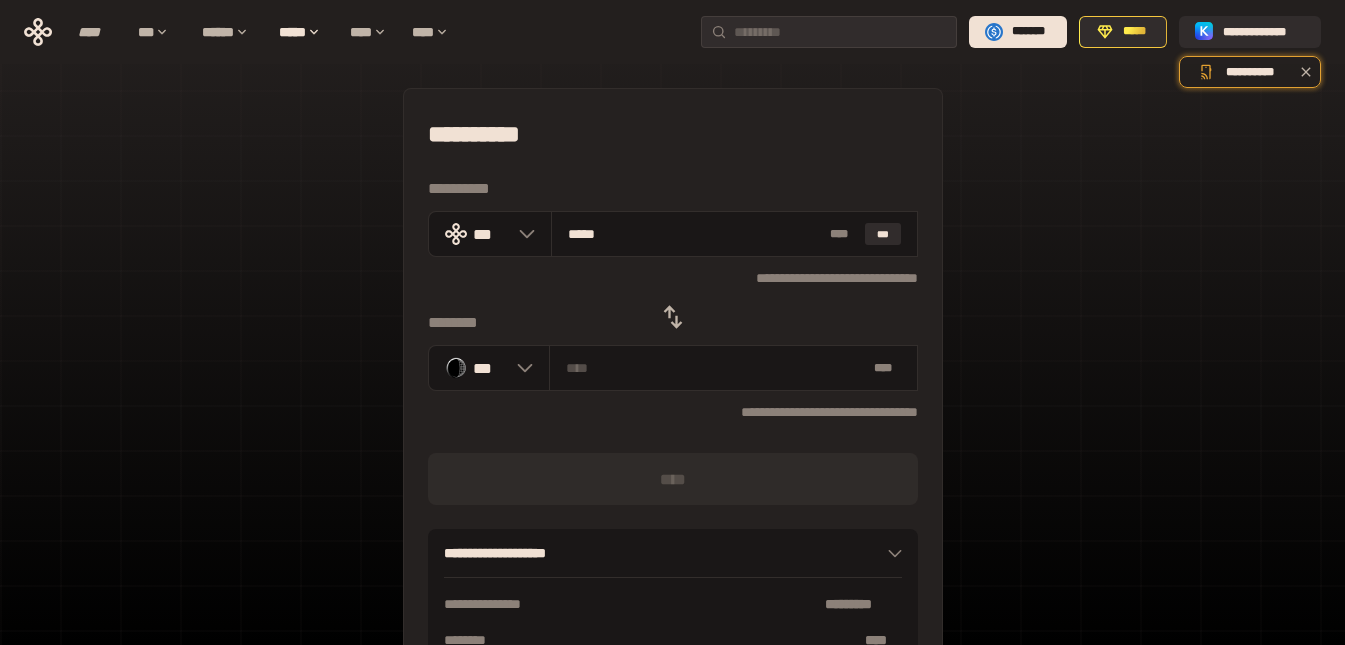 type on "**********" 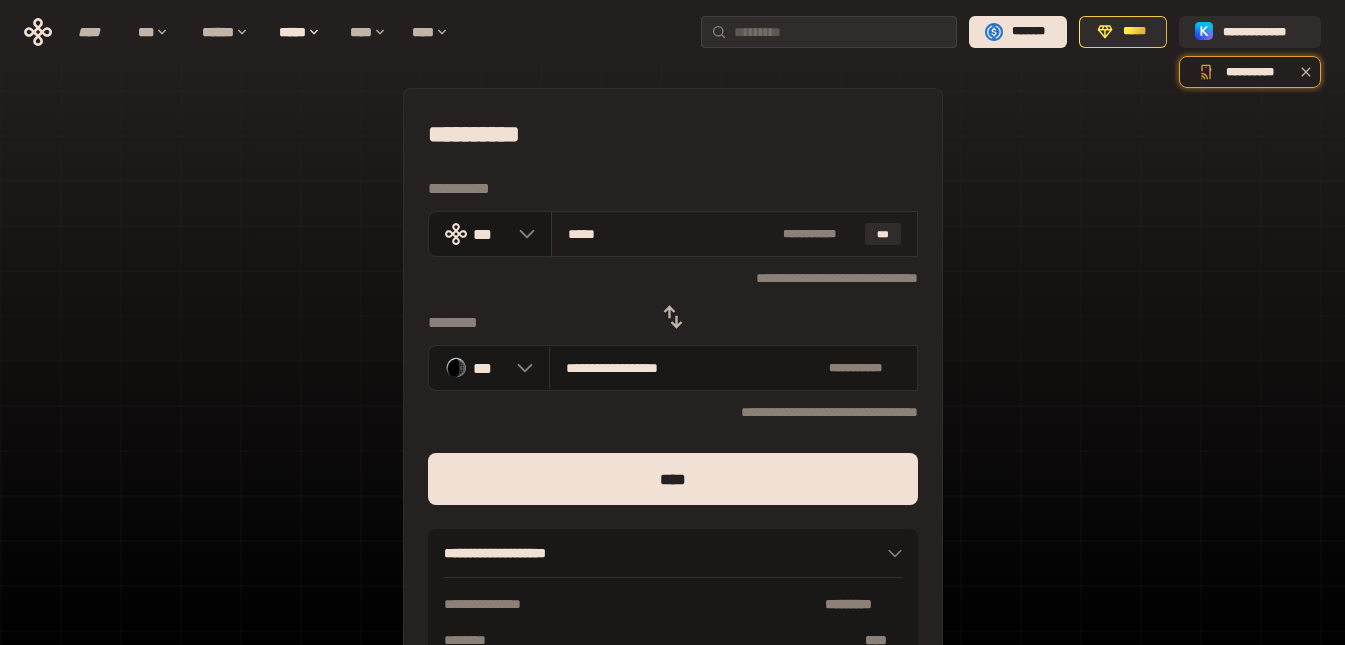 click on "*****" at bounding box center [671, 234] 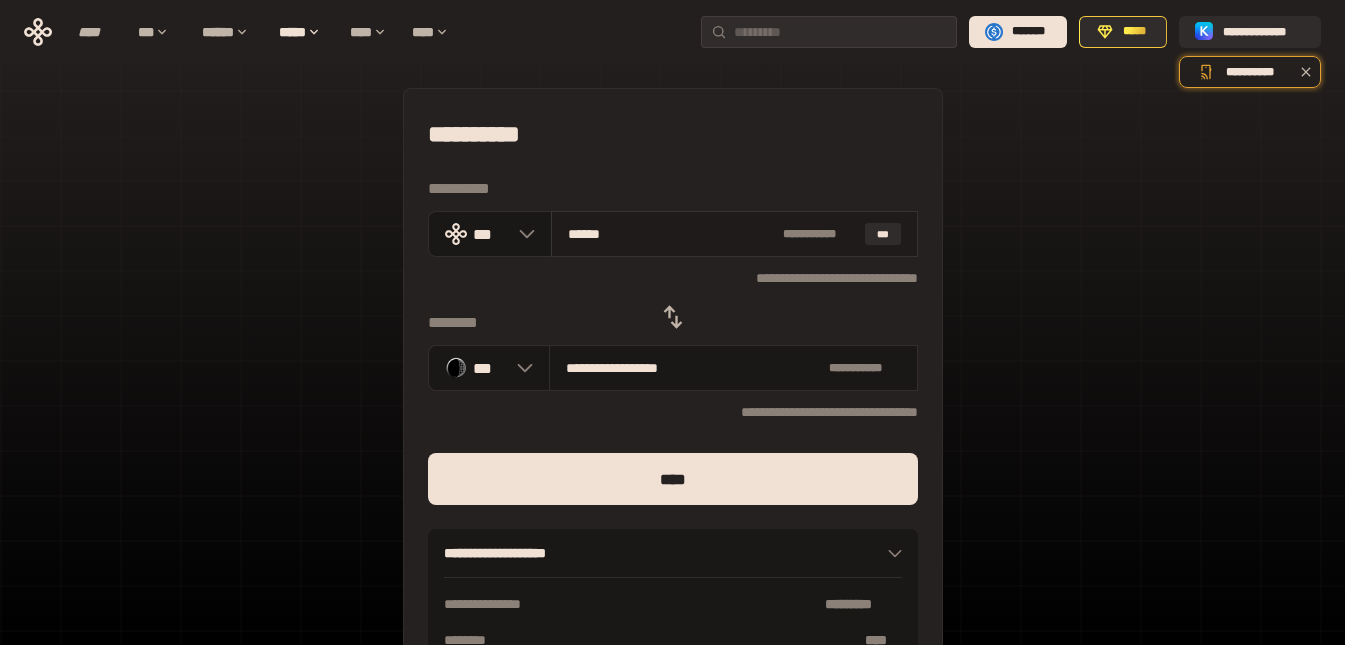 type on "**********" 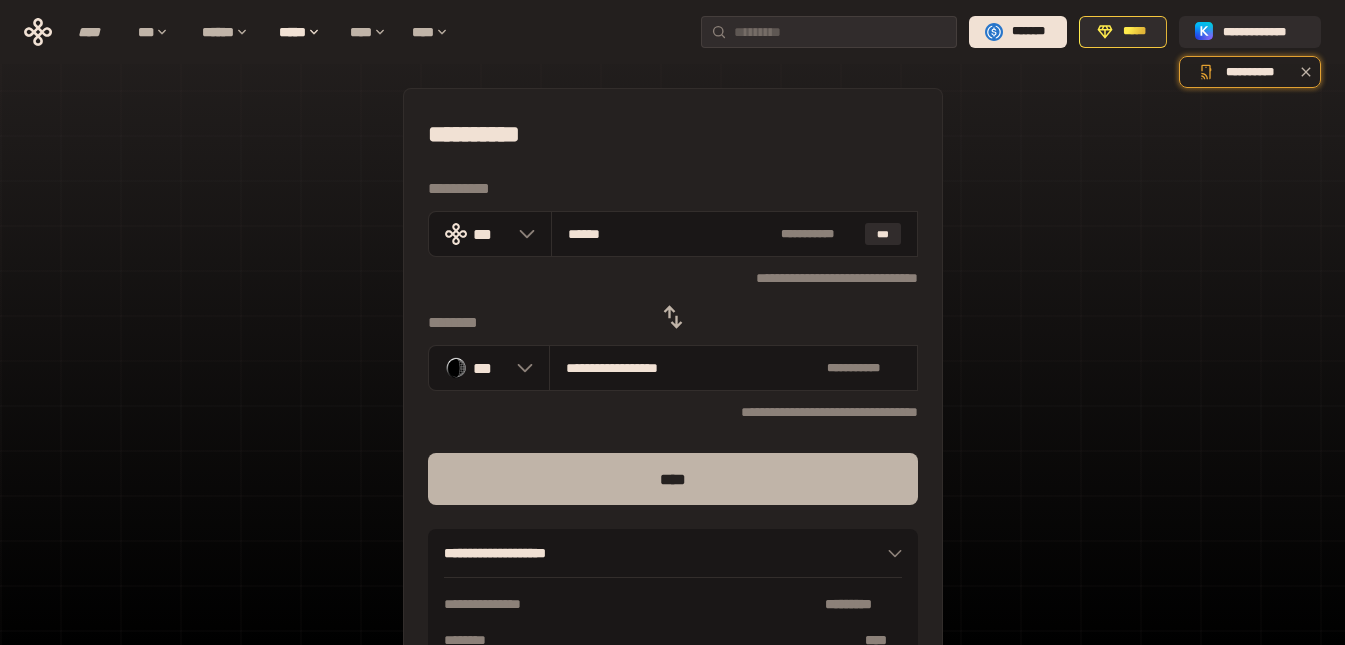 type on "******" 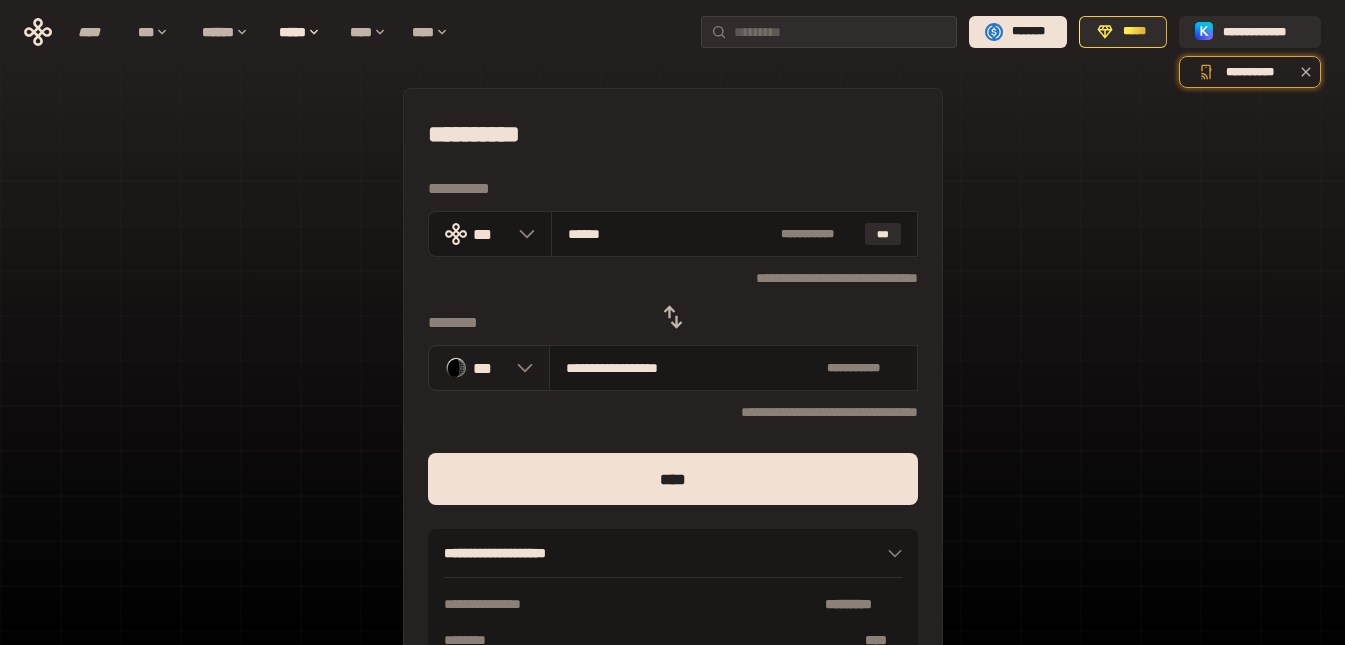 click at bounding box center (520, 368) 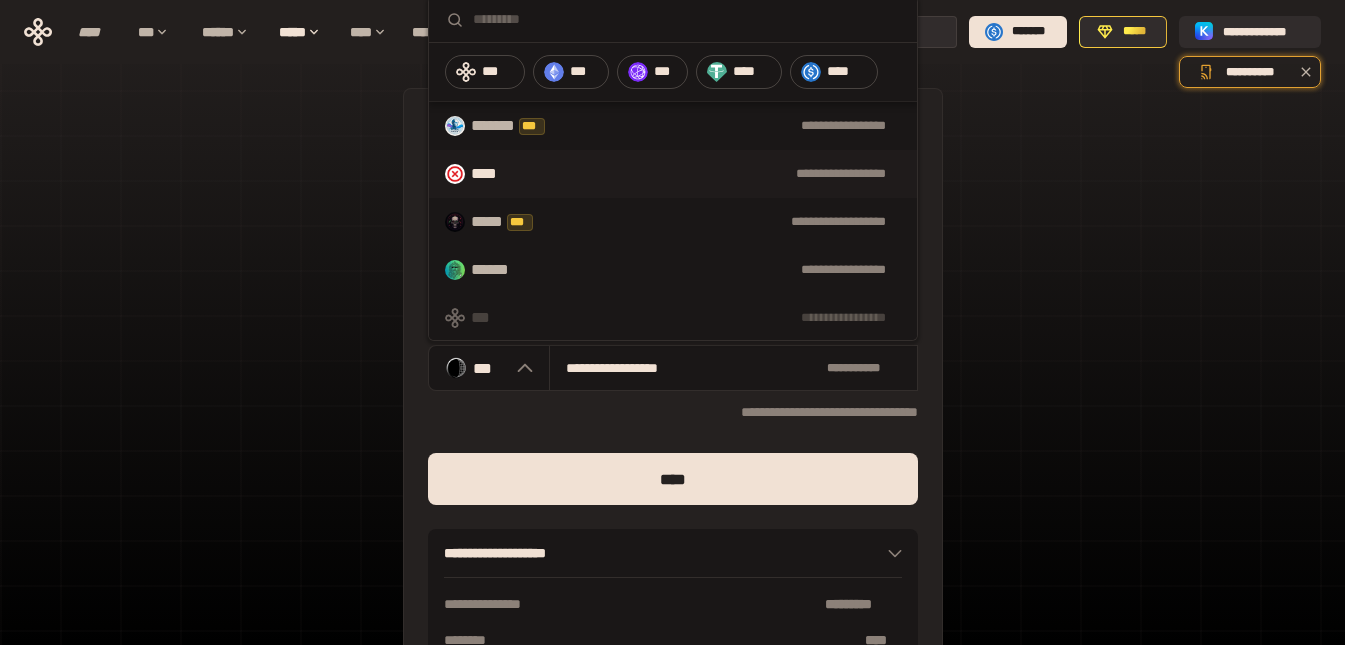 click on "**********" at bounding box center [673, 174] 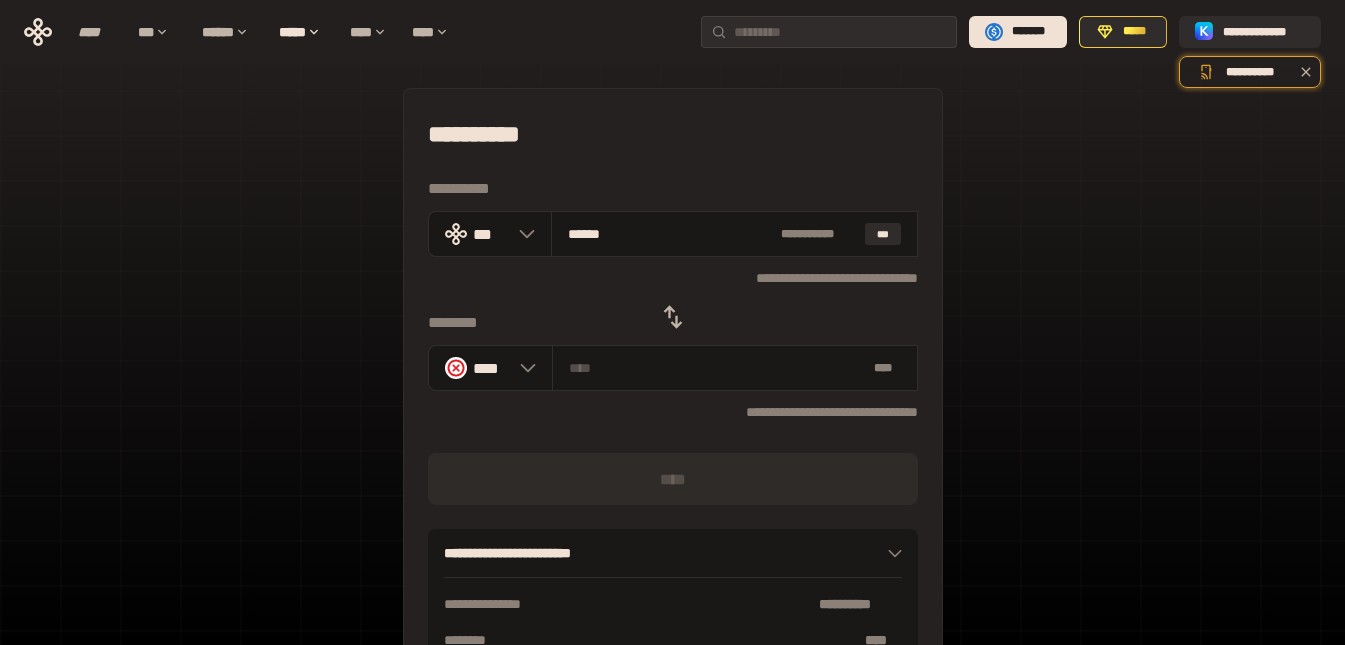click 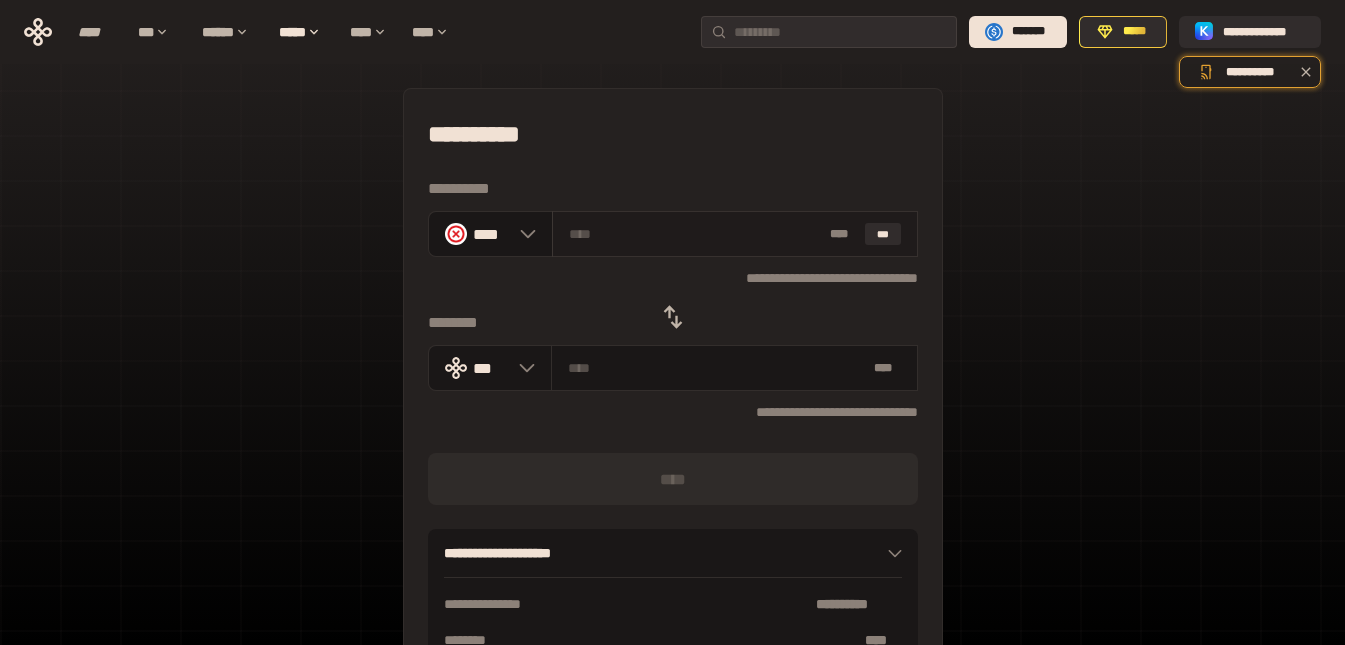 click at bounding box center (695, 234) 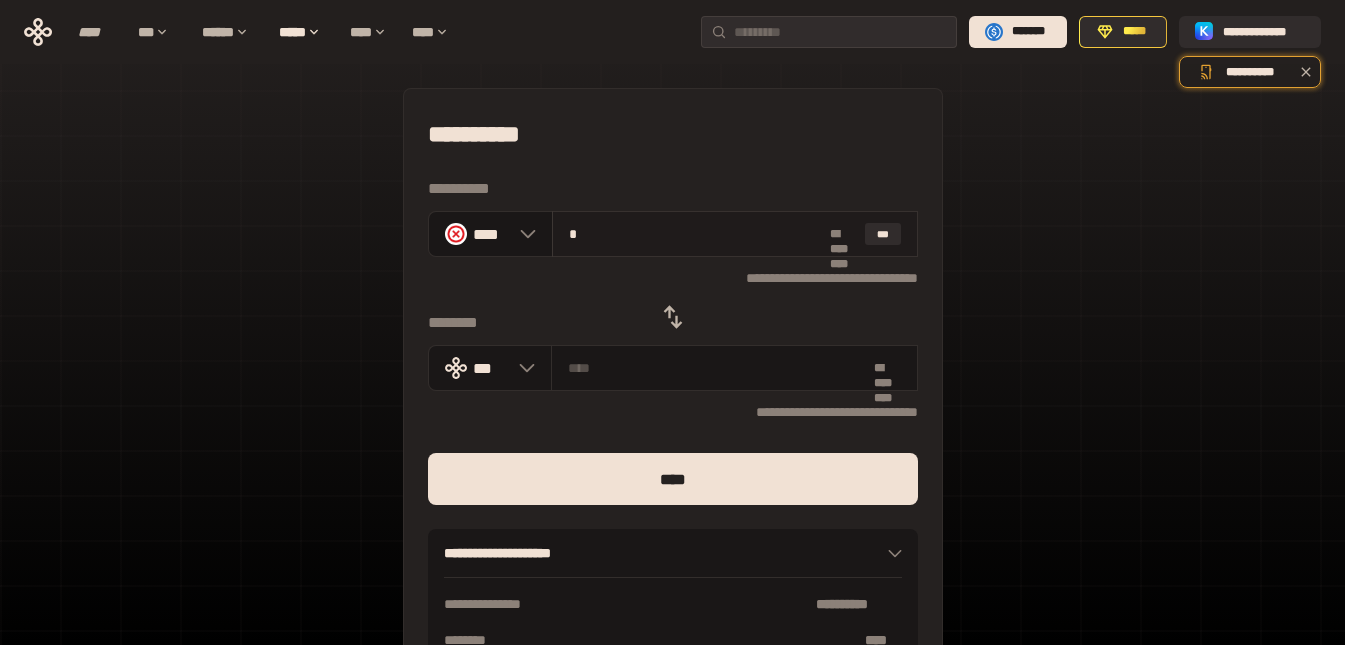 type on "**********" 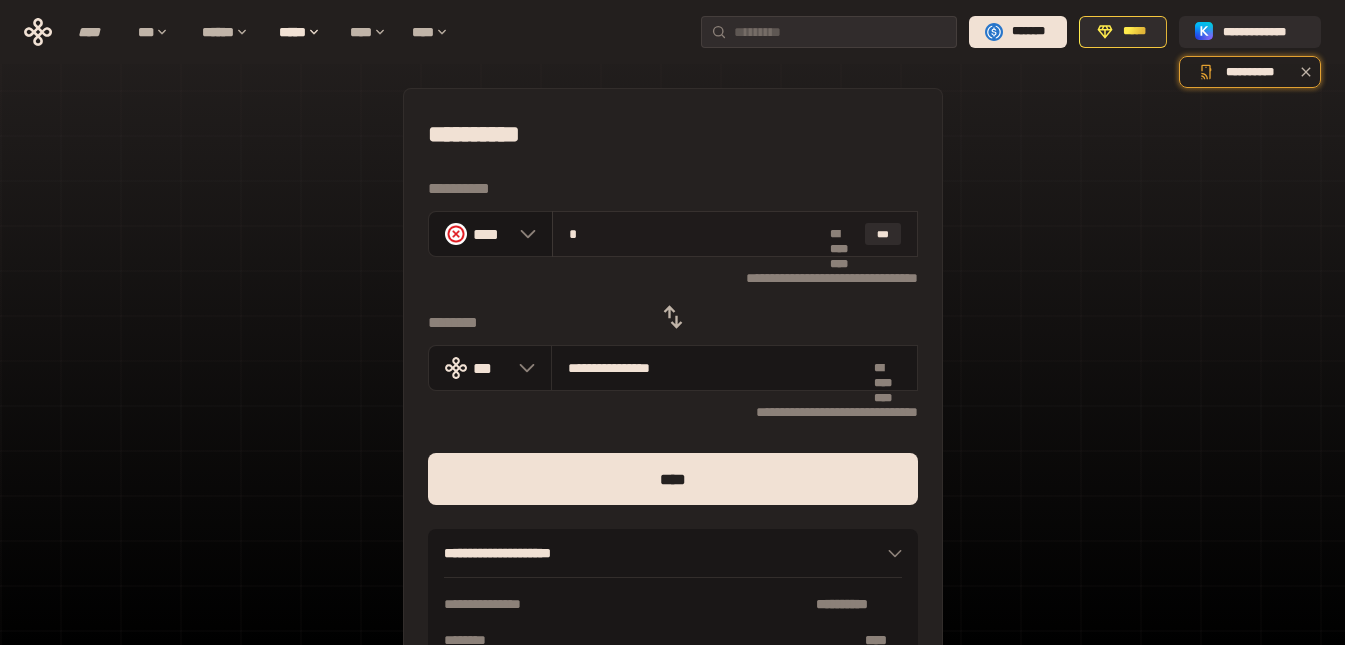 type on "**" 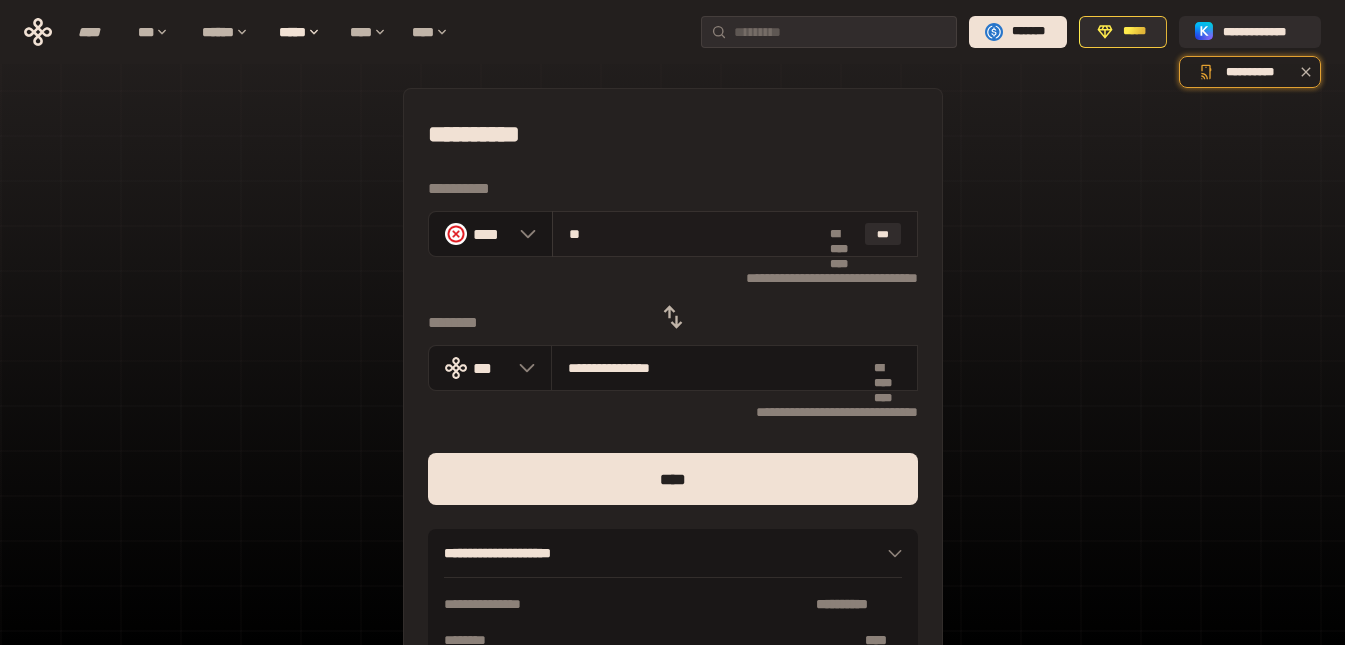 type on "**********" 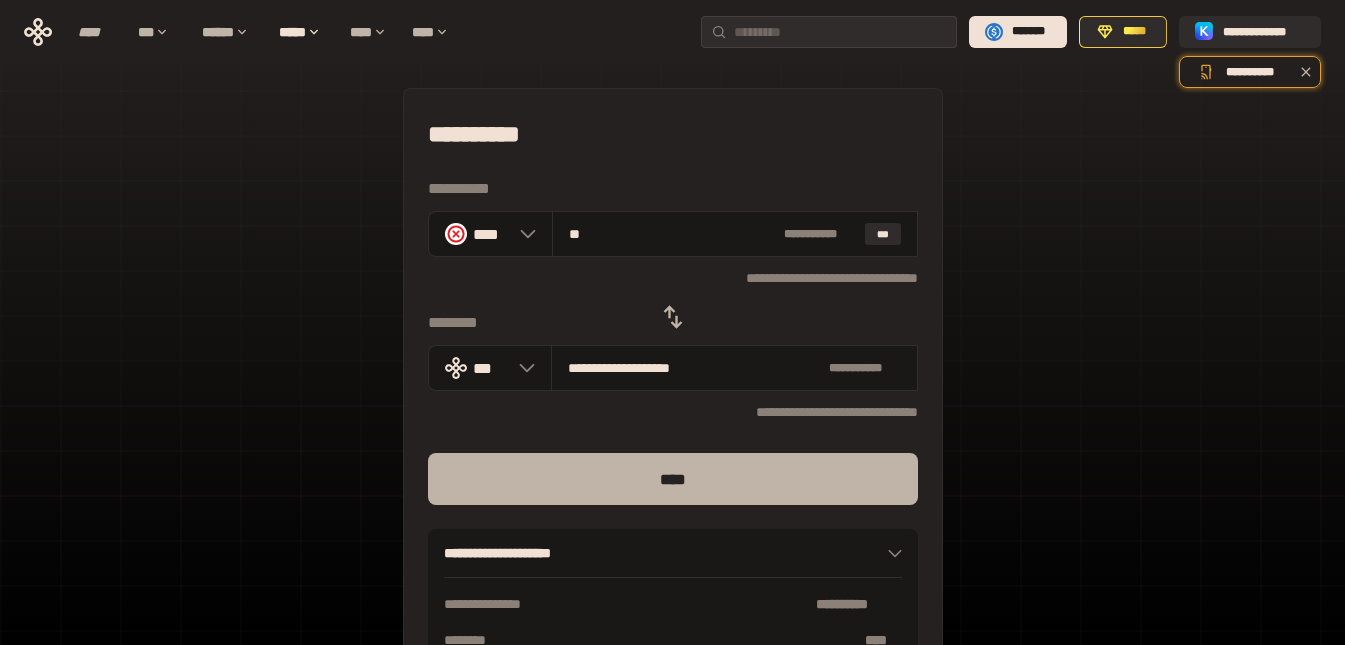 type on "**" 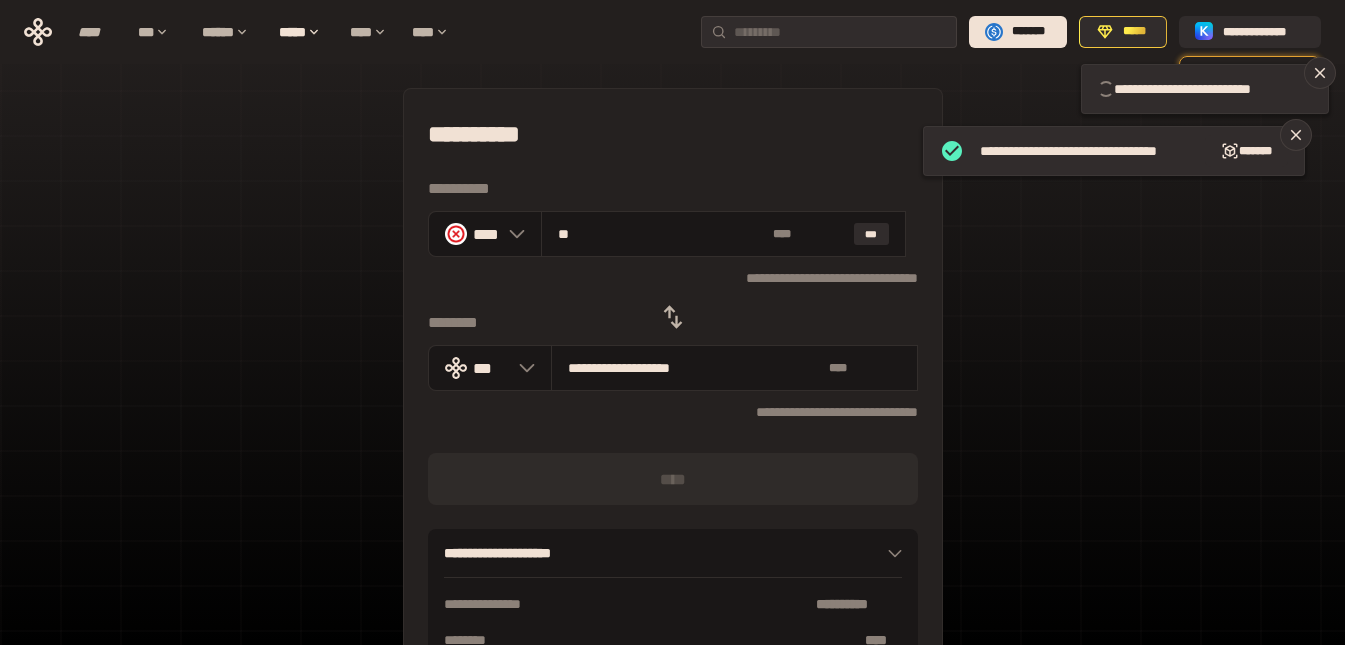 type 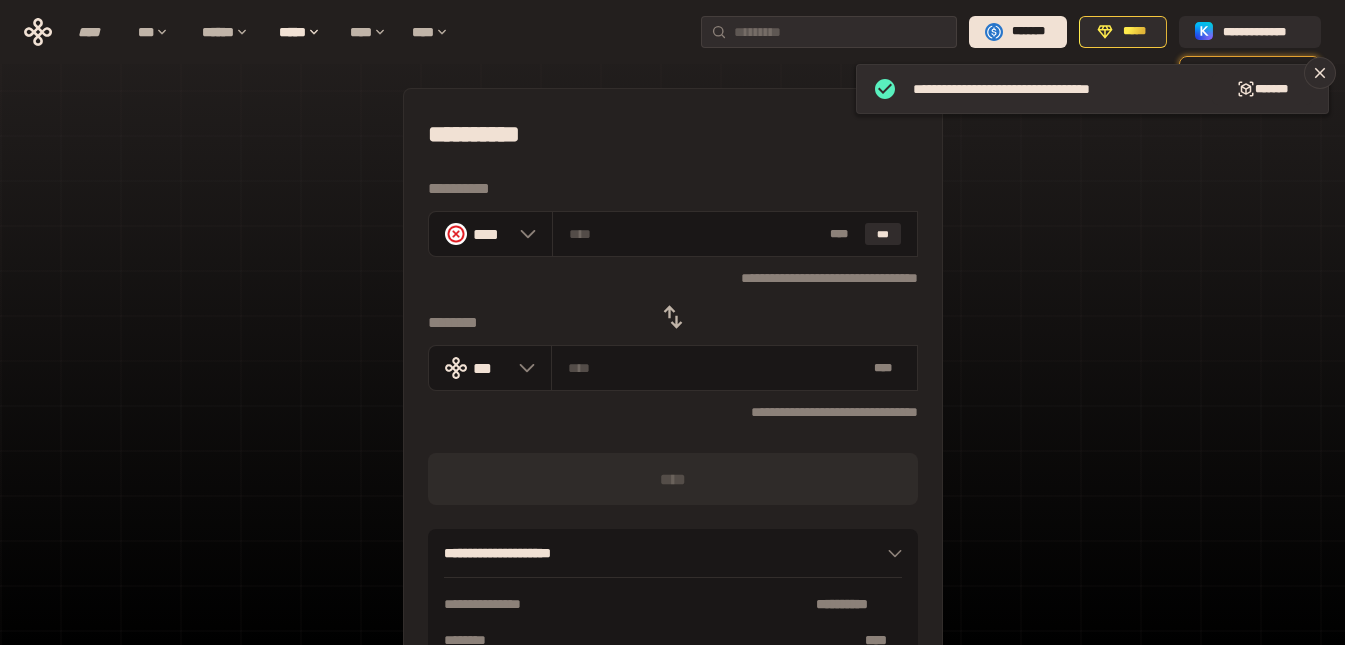 click 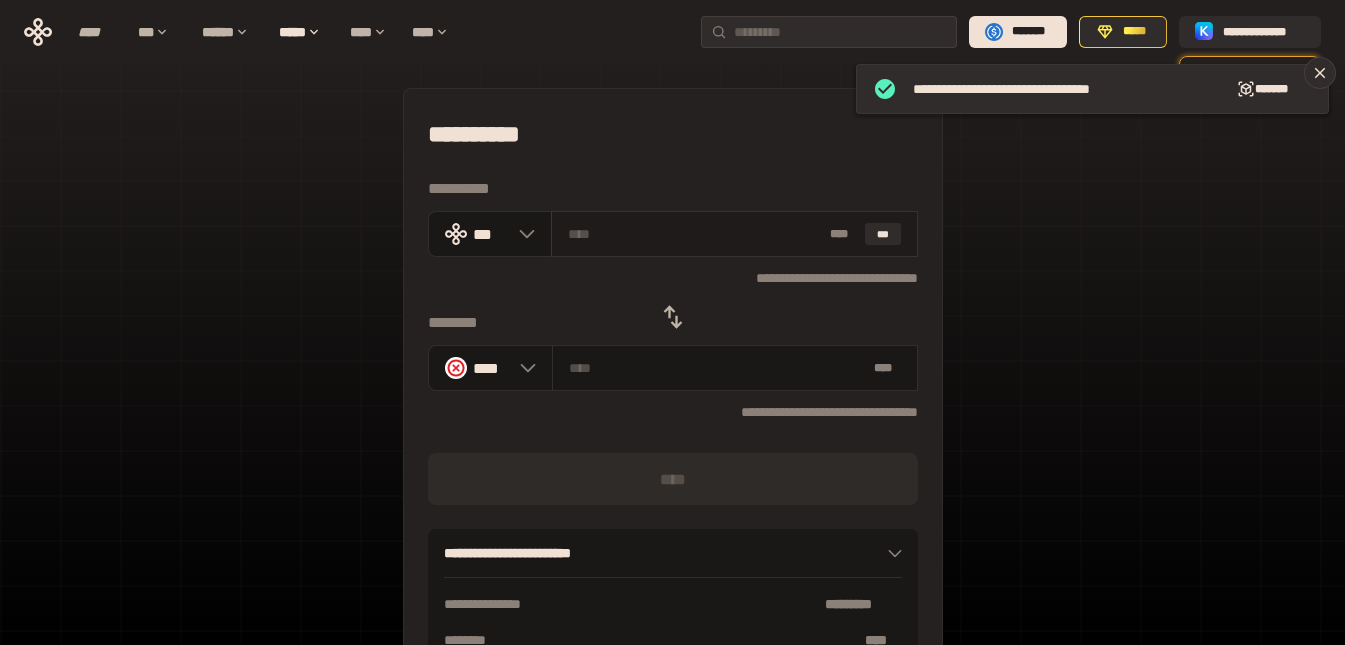 paste on "*****" 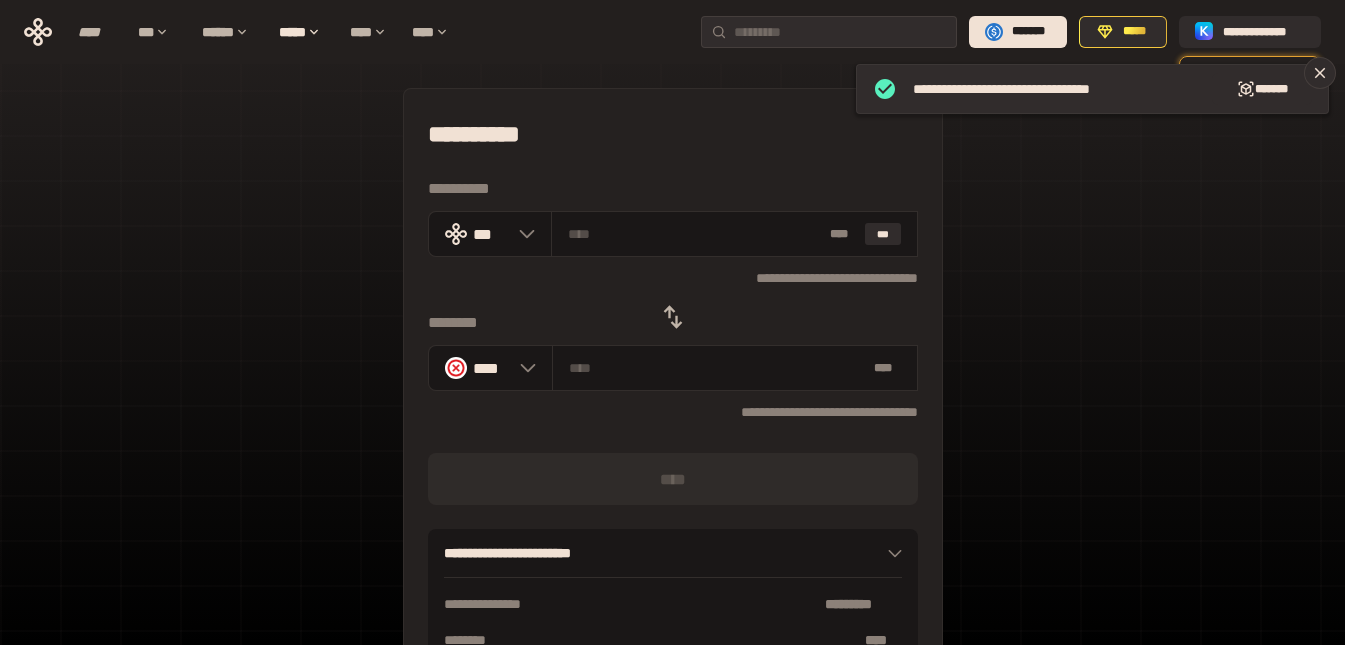 type on "*****" 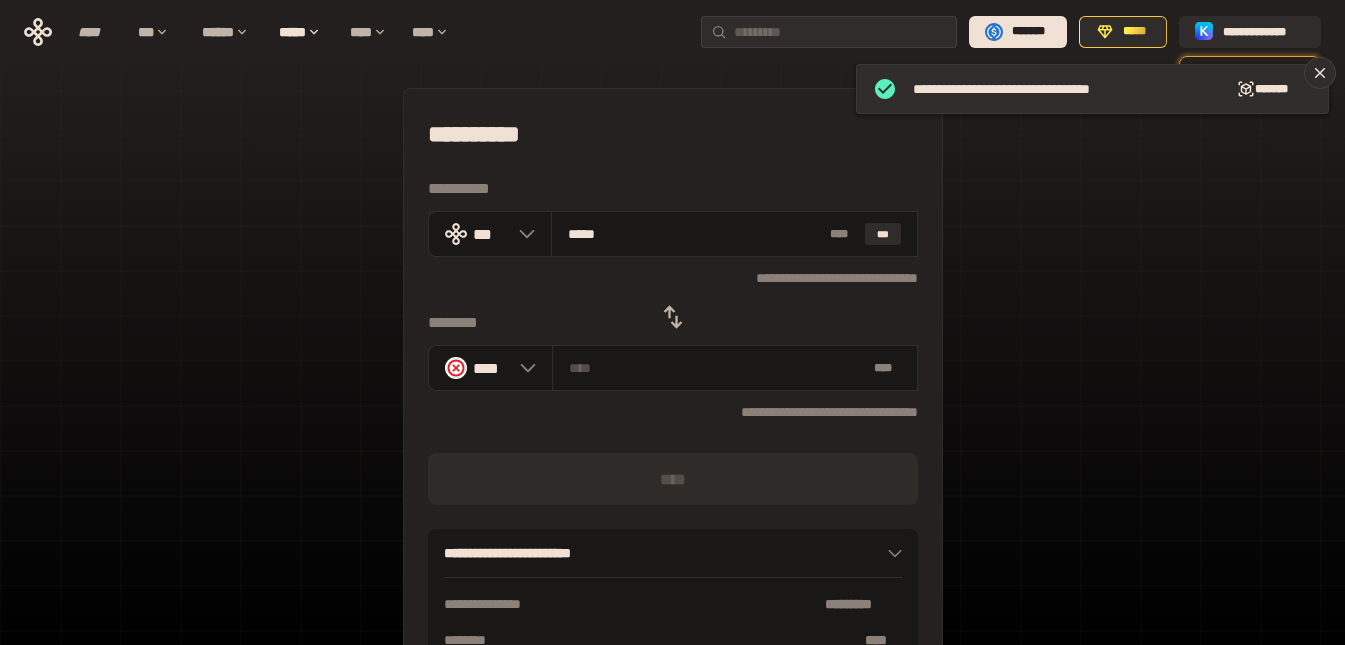 type on "**********" 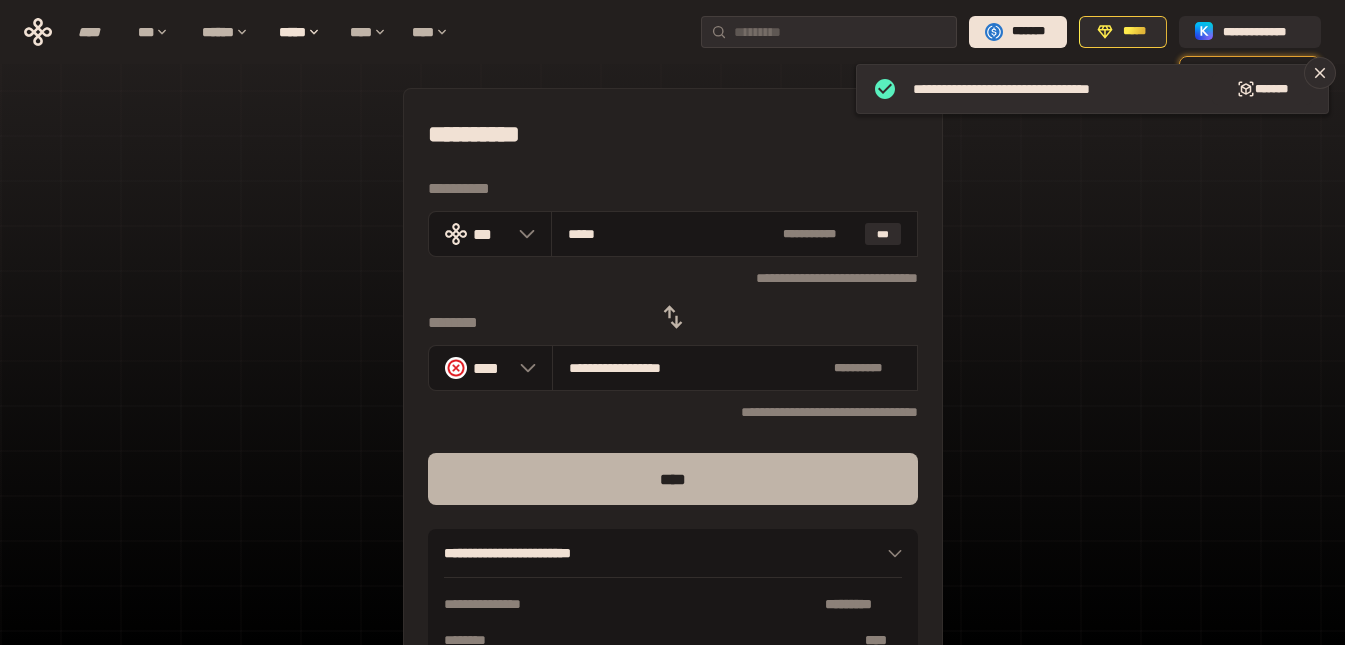 type on "*****" 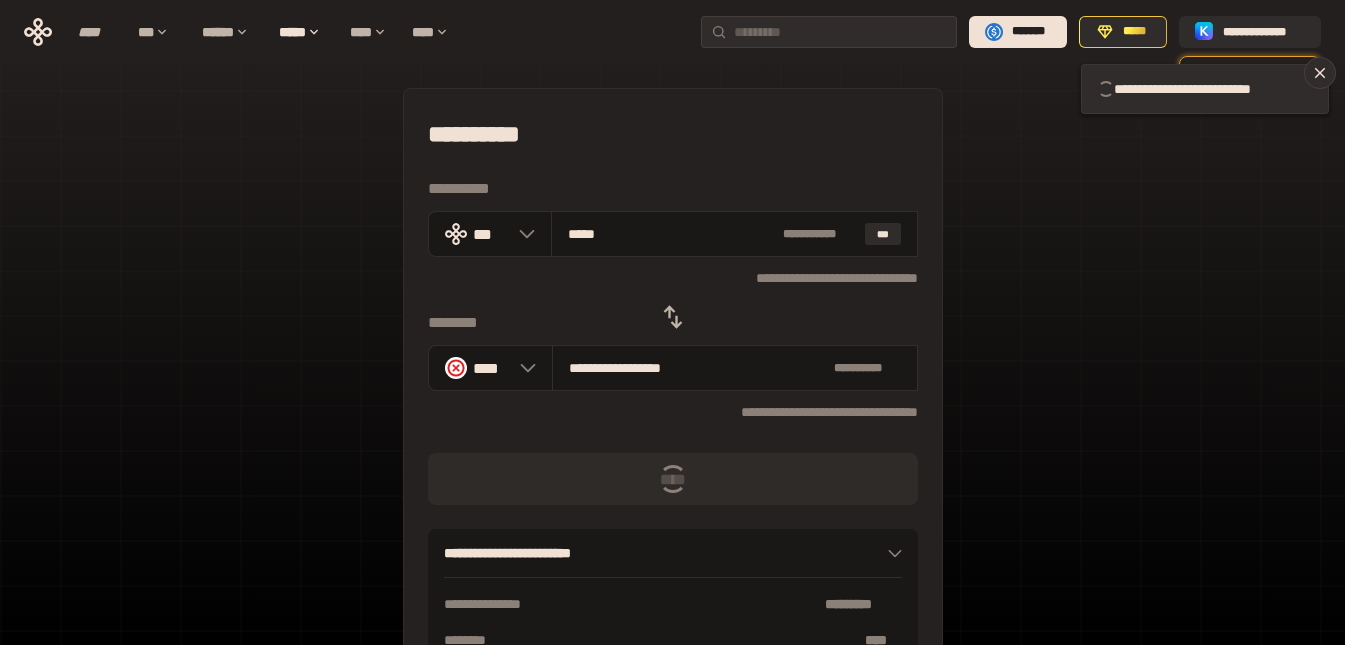 type 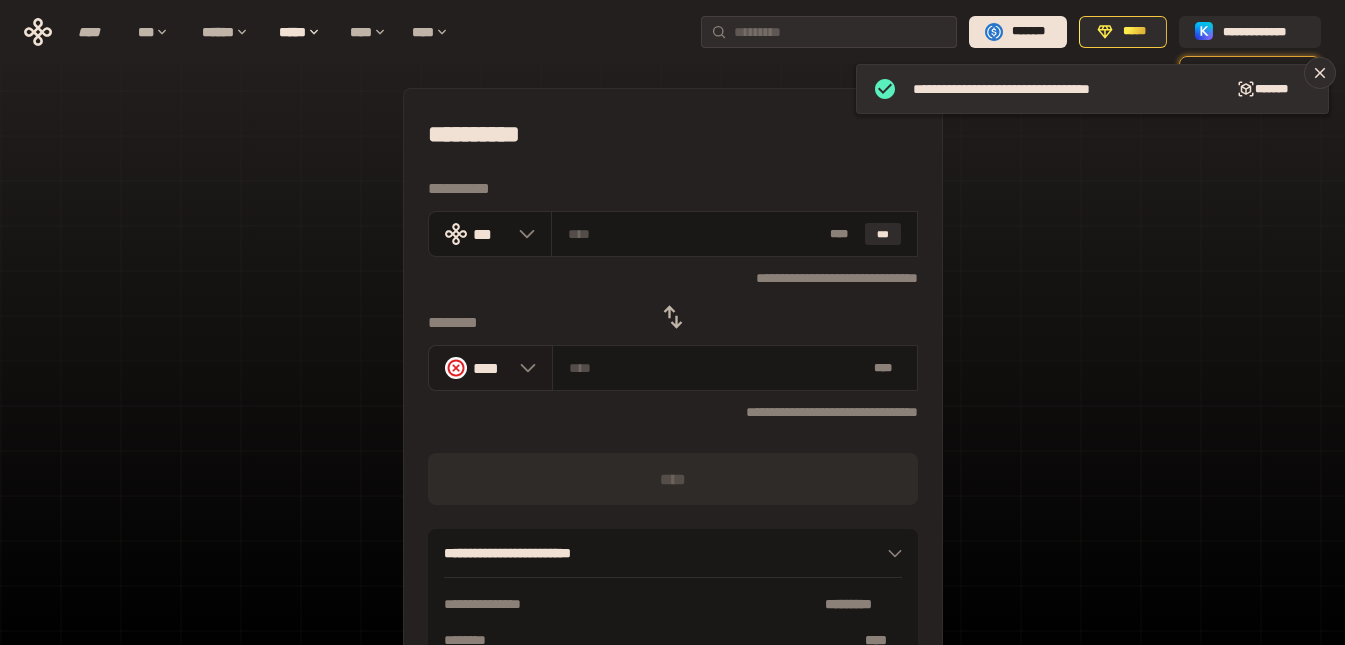 click 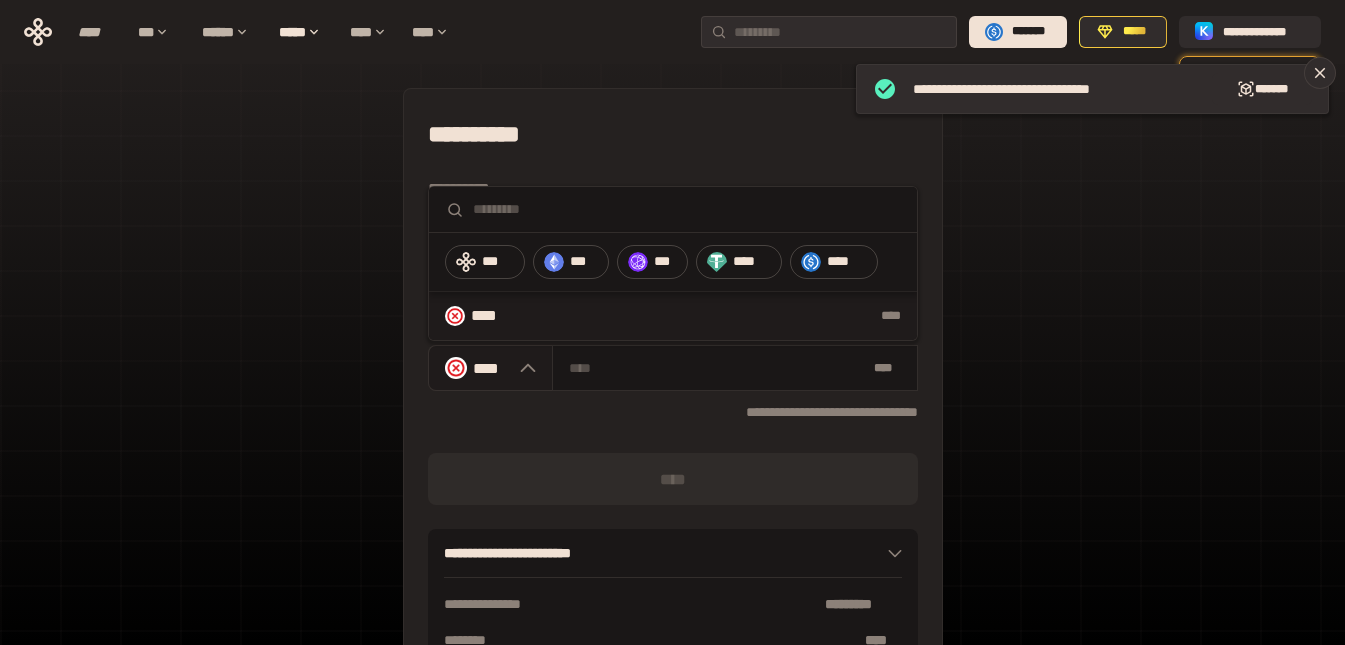 scroll, scrollTop: 100, scrollLeft: 0, axis: vertical 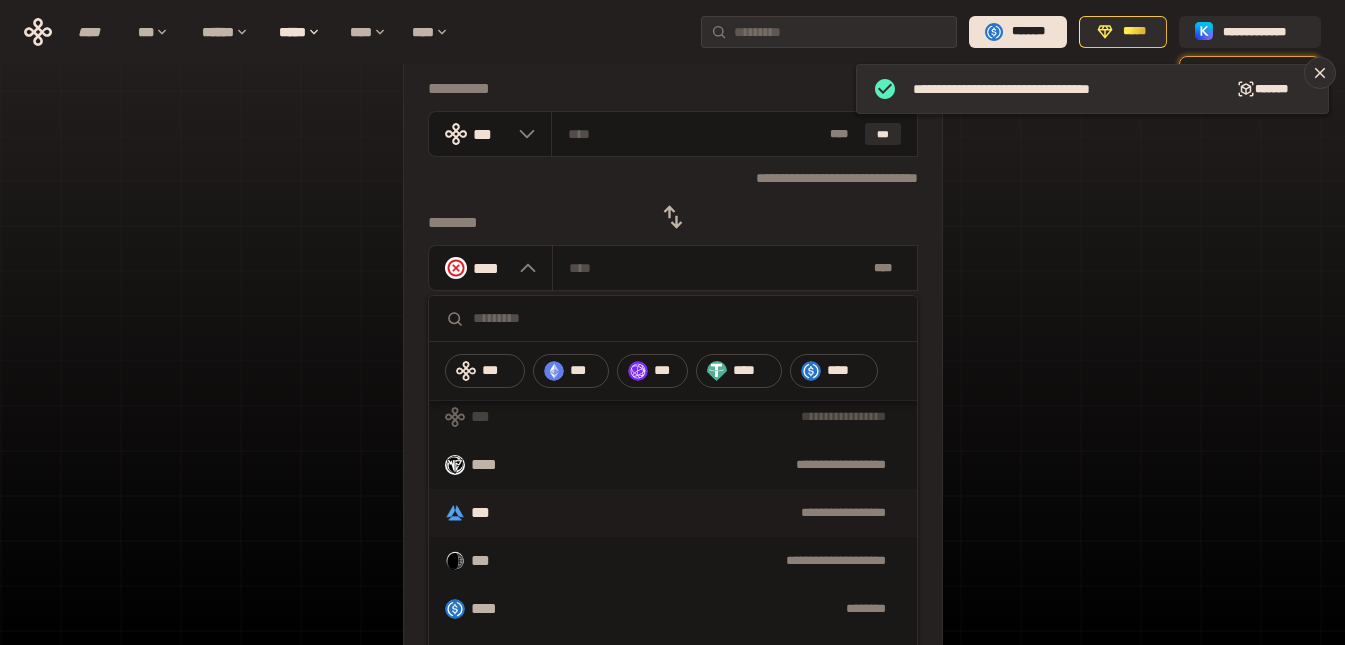 click on "***" at bounding box center [486, 513] 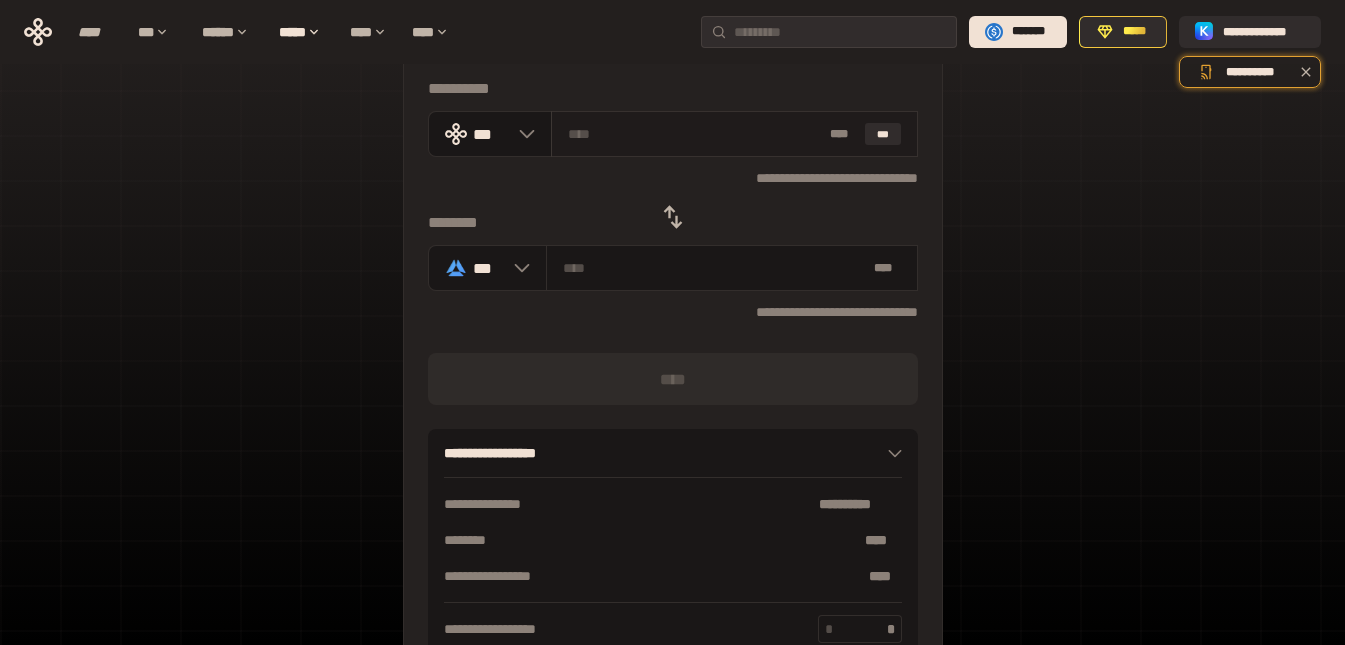 paste on "*****" 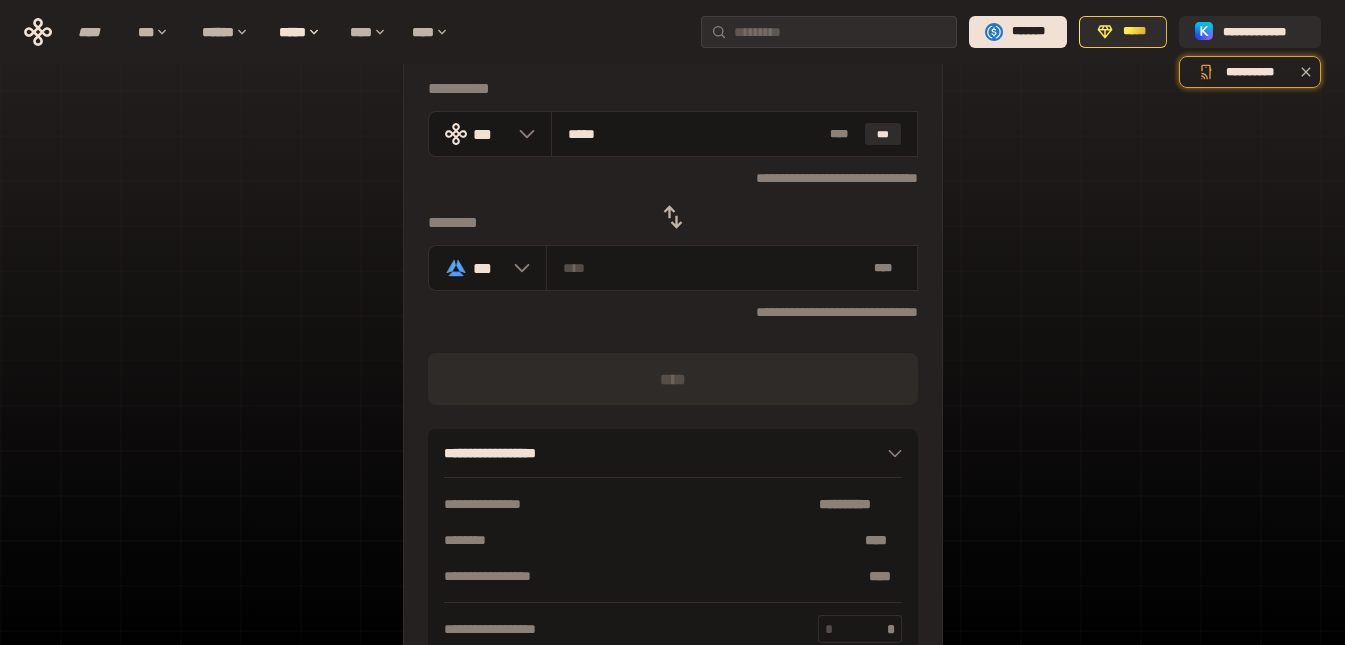 type on "**********" 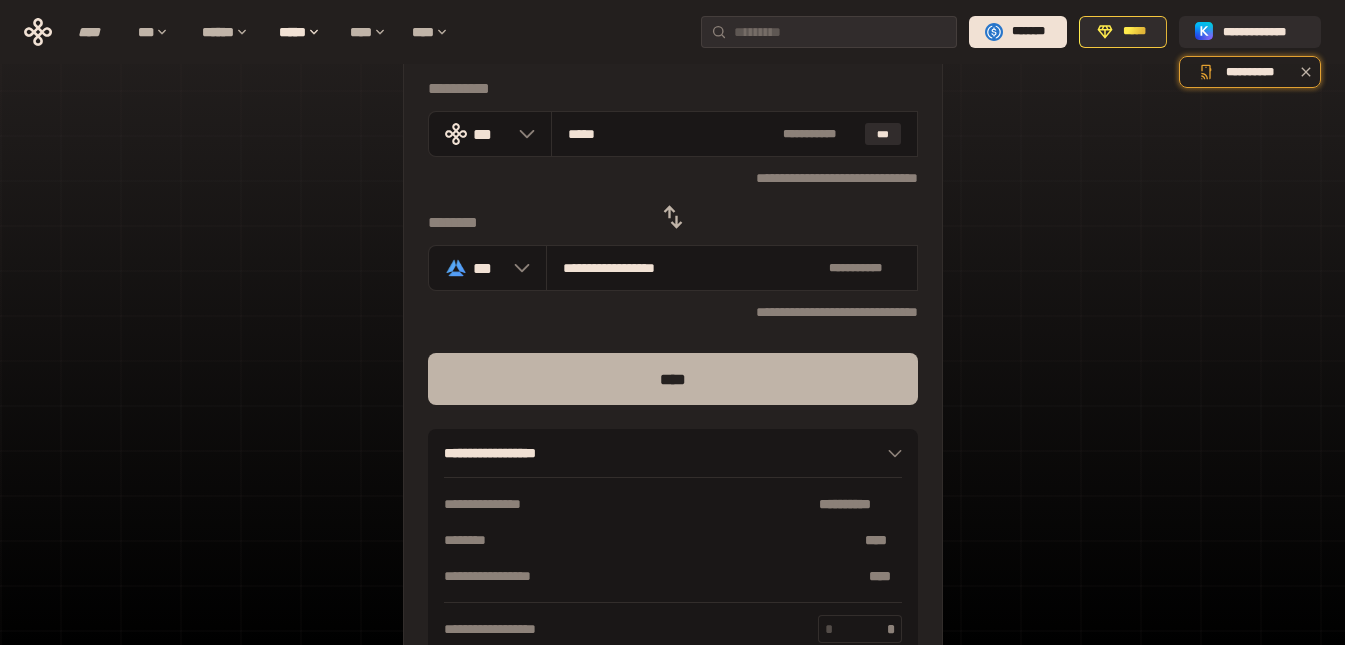 type on "*****" 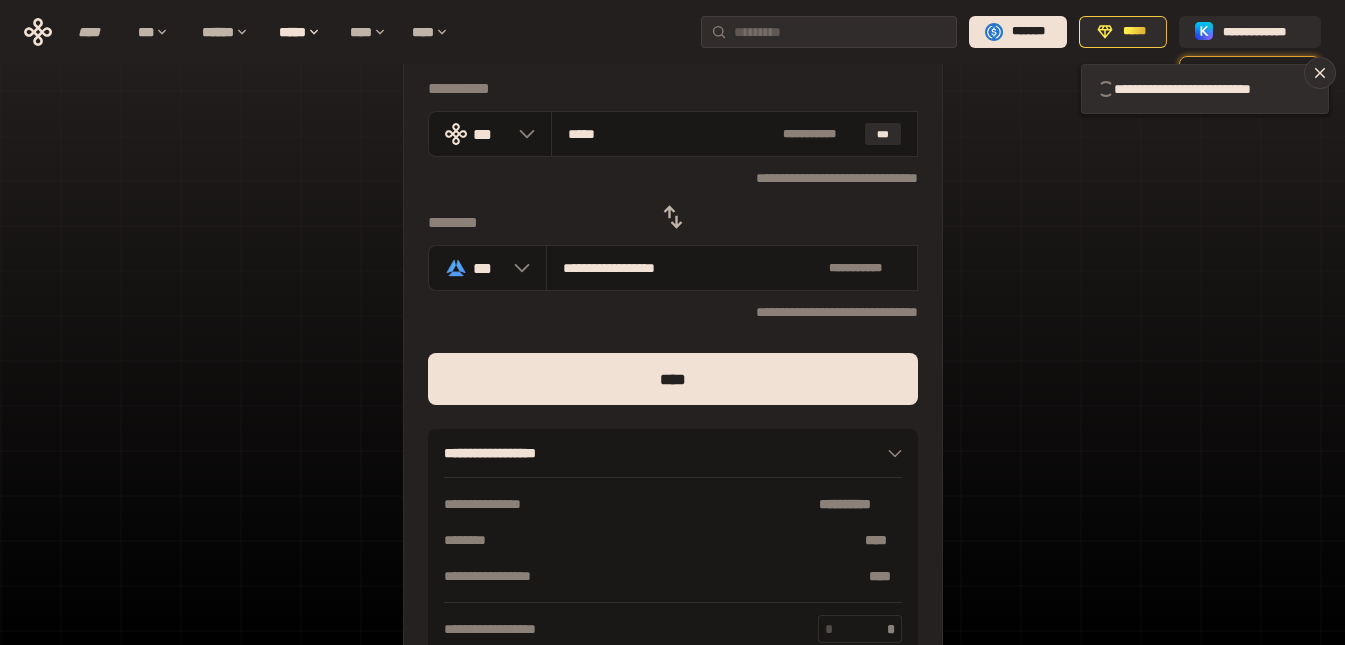 type 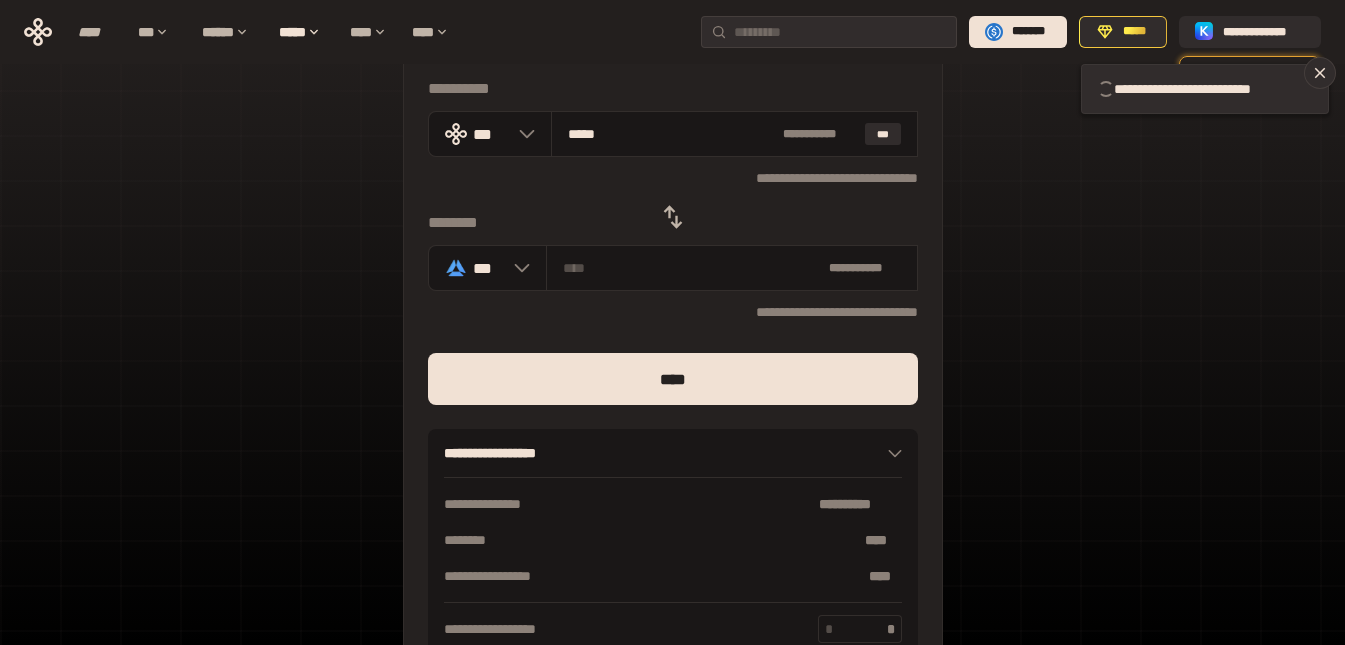 type 